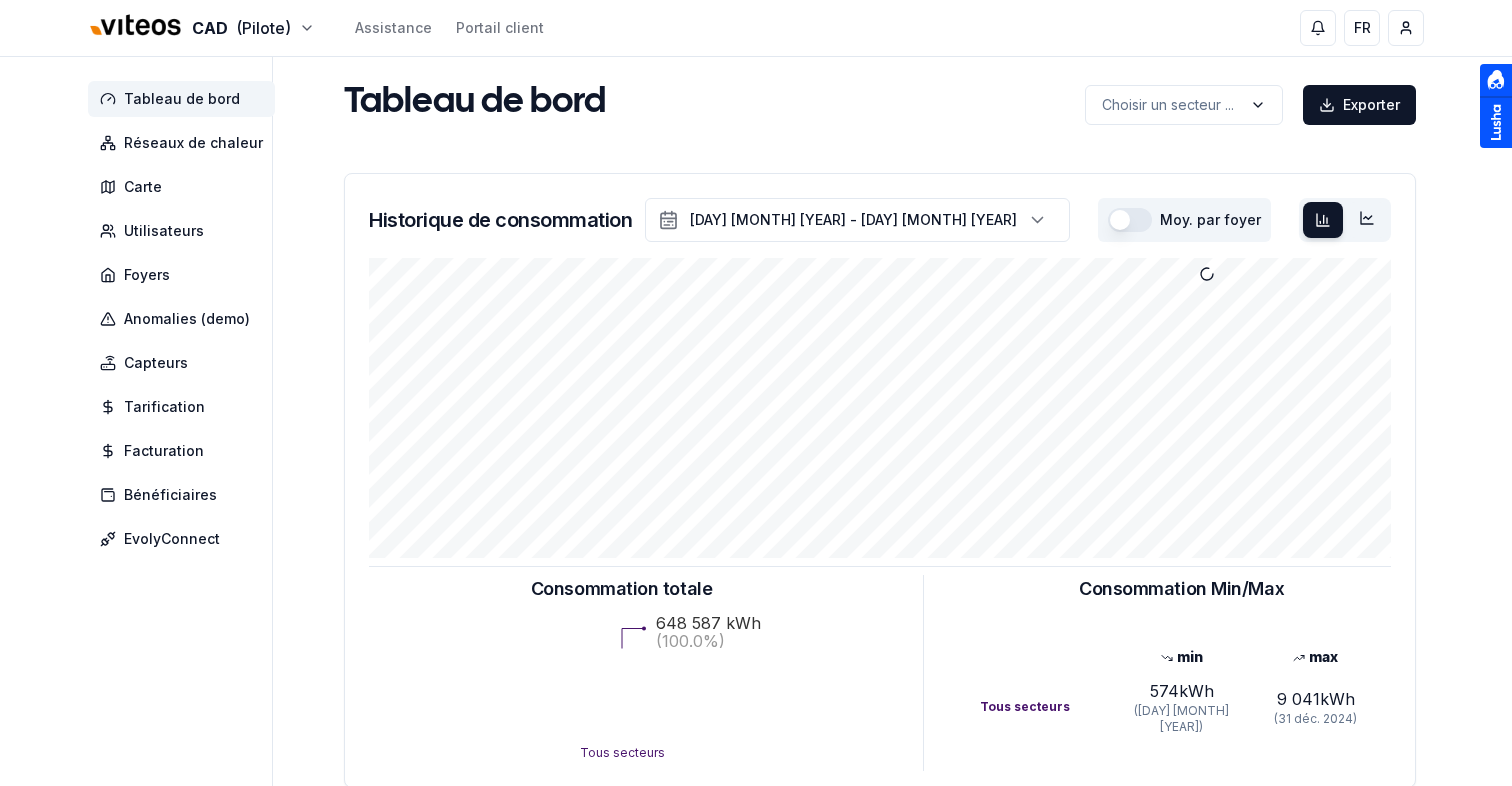 scroll, scrollTop: 0, scrollLeft: 0, axis: both 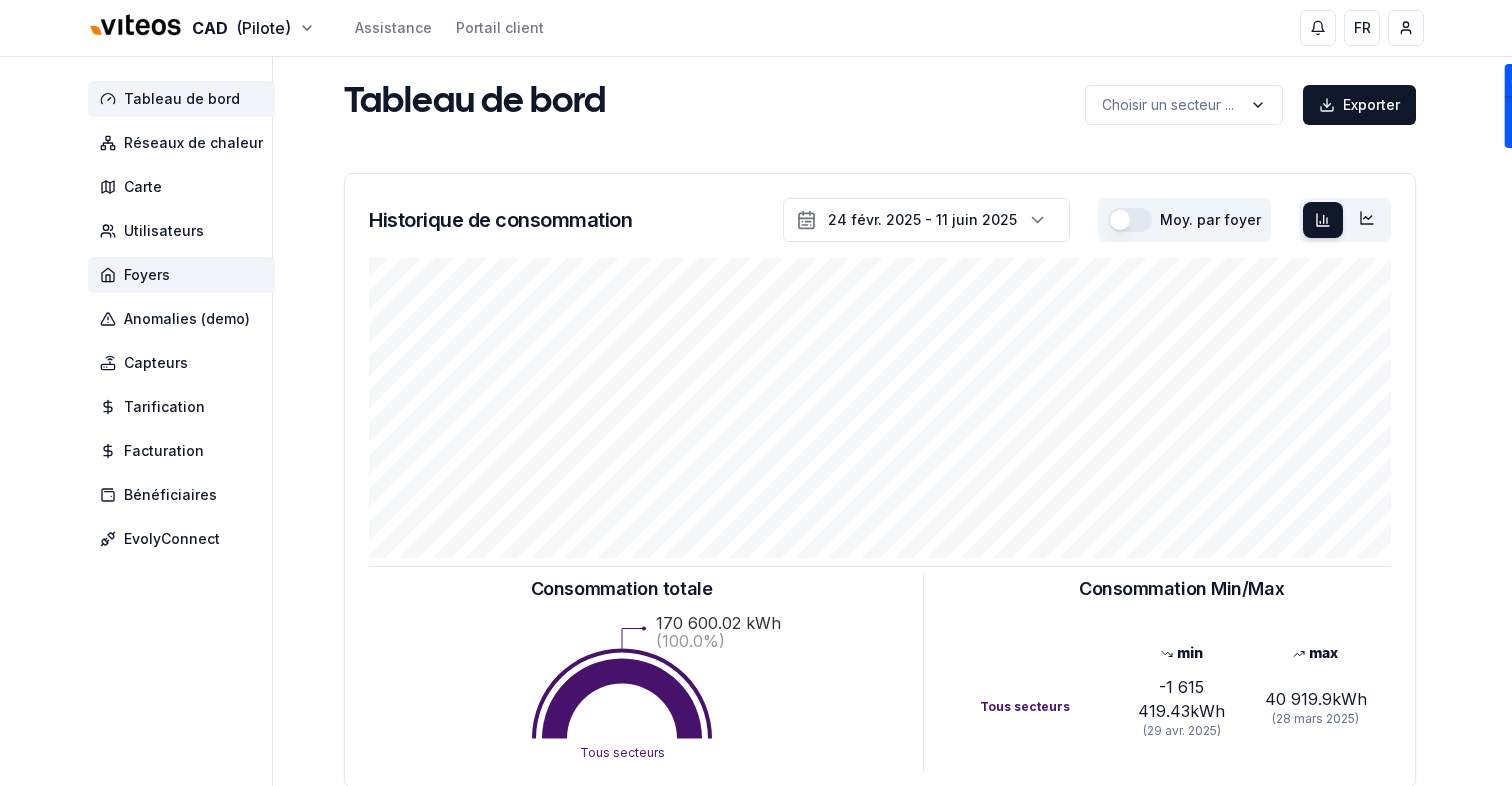 click on "Foyers" at bounding box center [181, 275] 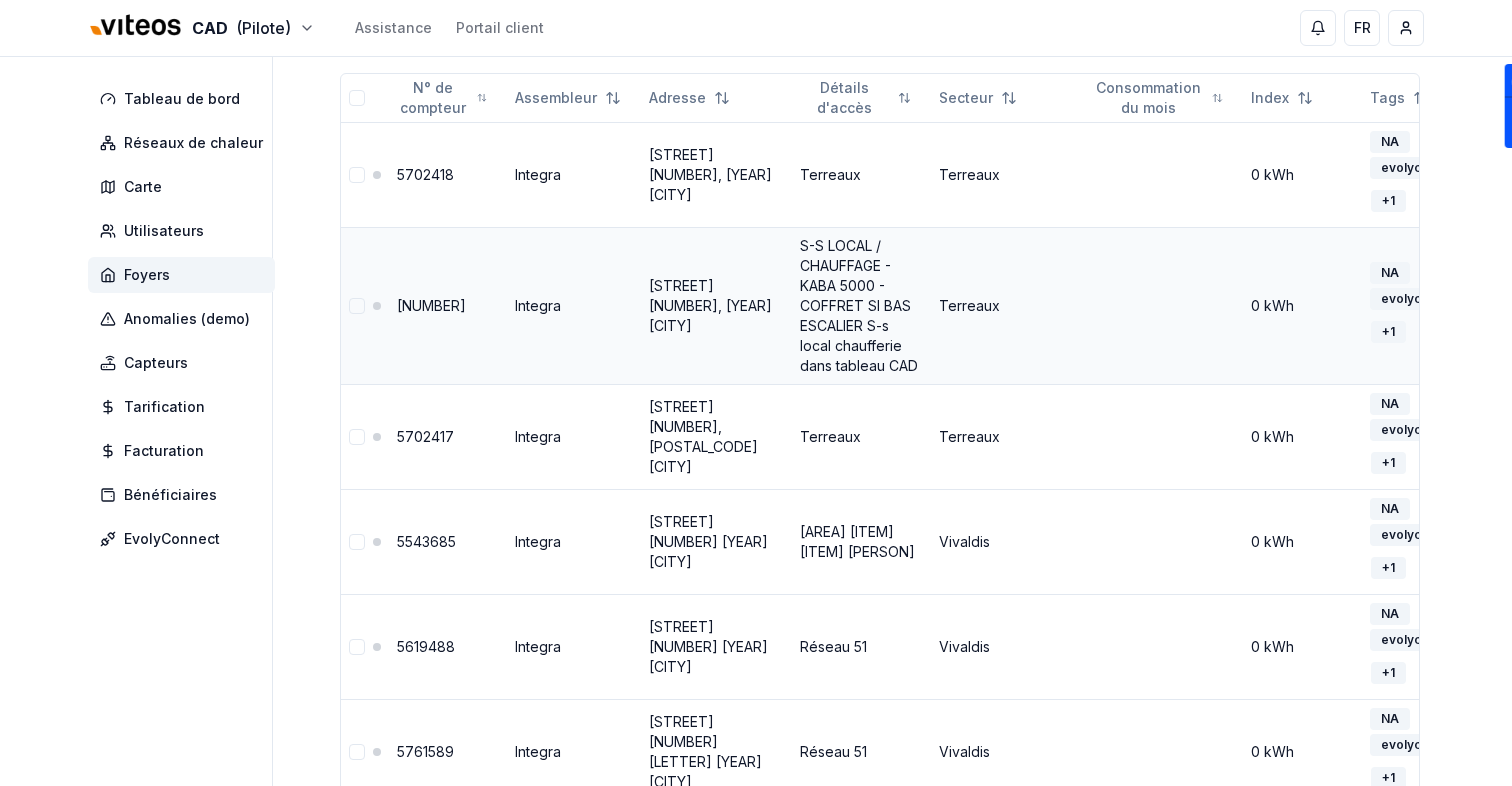 scroll, scrollTop: 0, scrollLeft: 0, axis: both 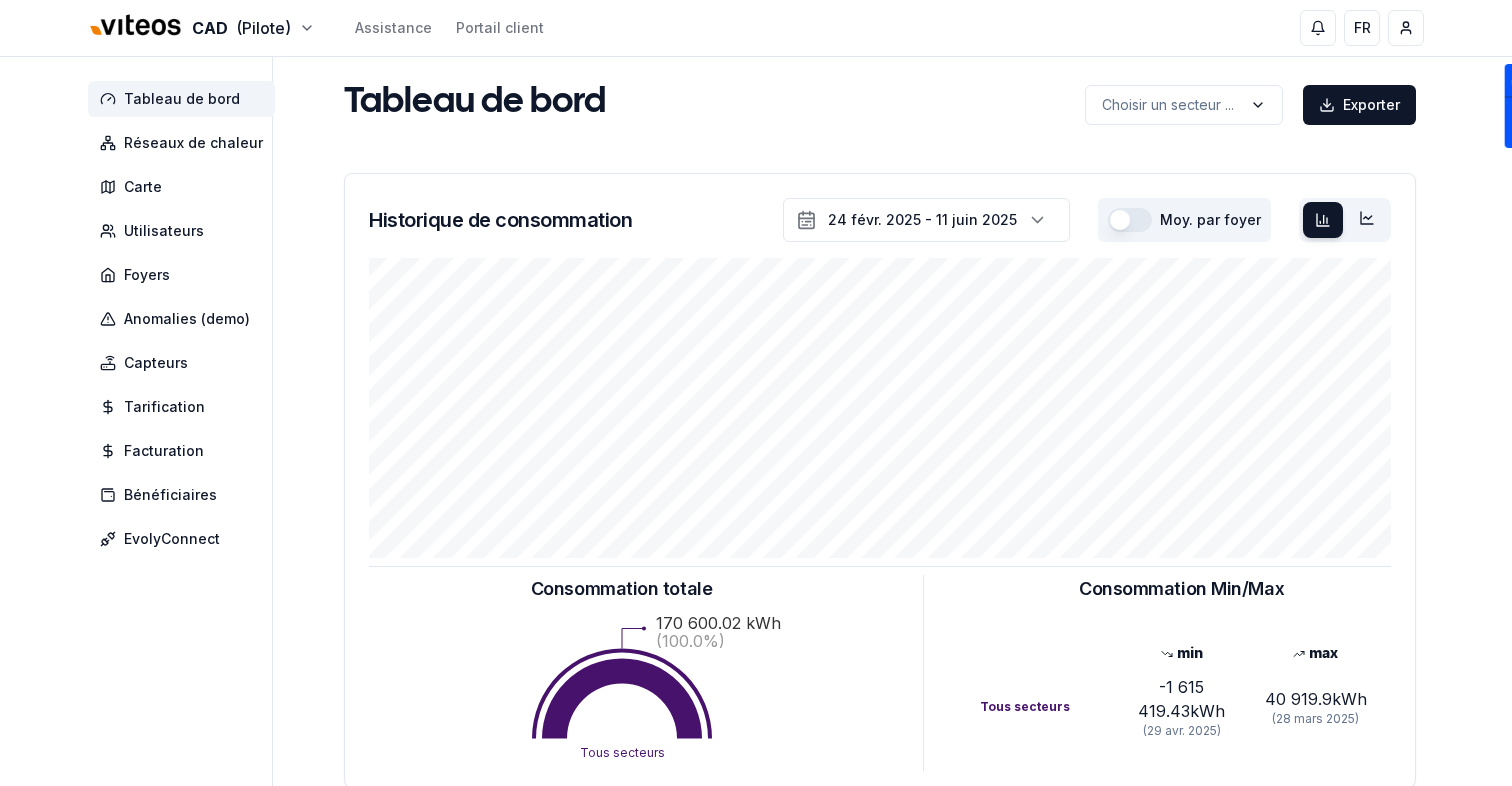 click on "CAD (Pilote) Assistance Portail client FR Sami Tableau de bord Réseaux de chaleur Carte Utilisateurs Foyers Anomalies (demo) Capteurs Tarification Facturation Bénéficiaires EvolyConnect Tableau de bord Choisir un secteur ... Exporter Choisir un secteur ... Historique de consommation [DATE] - [DATE] Moy. par foyer Consommation totale Consommation Min/Max min max Tous secteurs -79 997 953 kWh ([DATE] - [TIME]) 80 002 542 kWh ([DATE] - [TIME]) Consommation totale Tous secteurs 170 600.02 kWh (100.0%) Consommation Min/Max min max Tous secteurs -1 615 419.43 kWh ([DATE]) 40 919.9 kWh ([DATE]) Nombre de compteurs installés : 349 GWF Integra Itron Siemens 0 206 0 143 Tous secteurs Anomalies (demo) Fuites Fraudes Réclamations 10 Fuites détectées 181.49 m³ Volume total des fuites Développé par evoly - metering forever different . Linkedin 143" at bounding box center (756, 619) 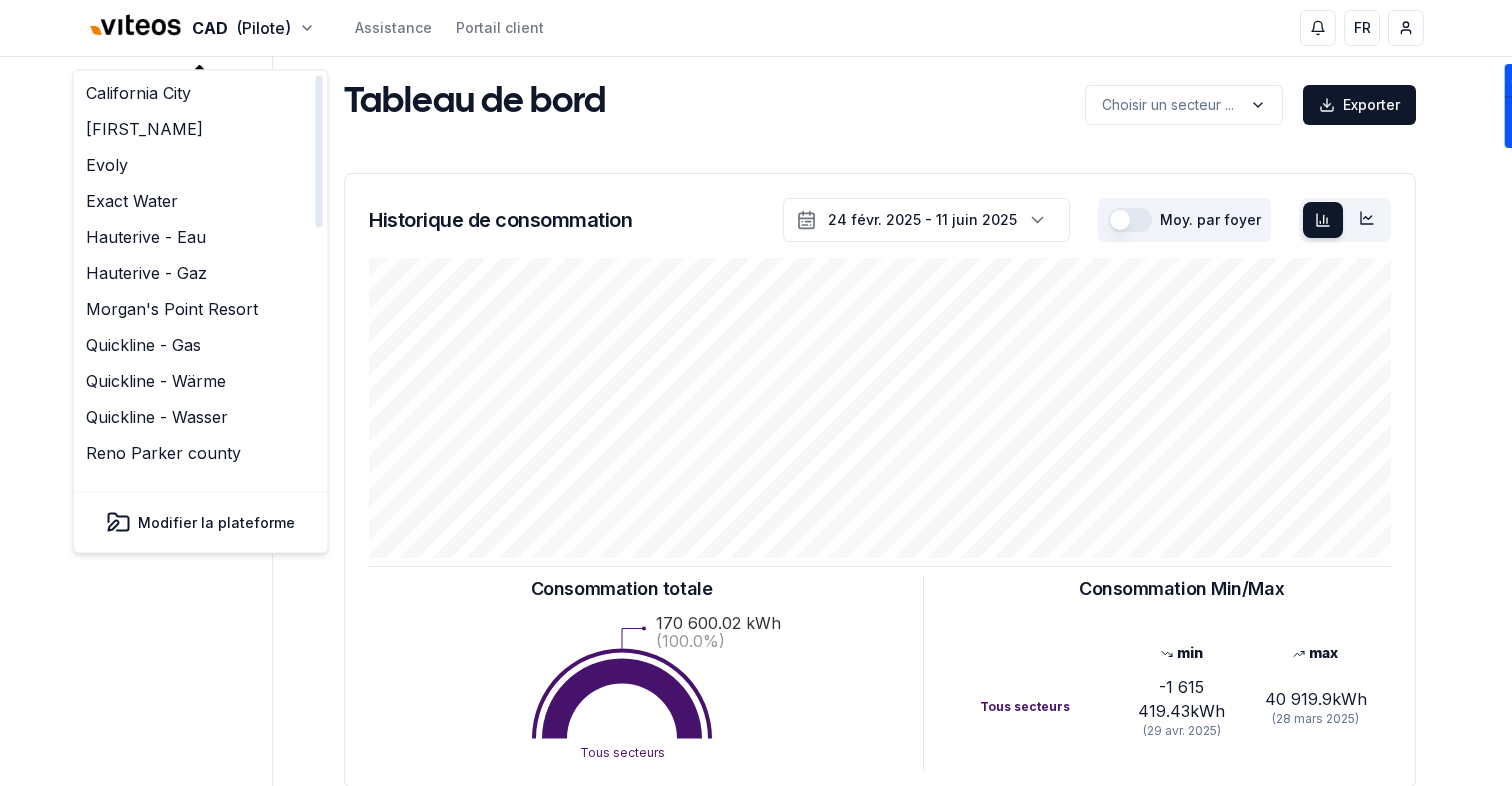 click on "CAD (Pilote) Assistance Portail client FR Sami Tableau de bord Réseaux de chaleur Carte Utilisateurs Foyers Anomalies (demo) Capteurs Tarification Facturation Bénéficiaires EvolyConnect Tableau de bord Choisir un secteur ... Exporter Choisir un secteur ... Historique de consommation 24 févr. 2025 - 11 juin 2025 Moy. par foyer Consommation totale Consommation Min/Max min max Tous secteurs -79 997 953  kWh (11 juin - 16h) 80 002 542  kWh (11 juin - 12h) Consommation totale Tous secteurs 170 600.02 kWh (100.0%) Consommation Min/Max min max Tous secteurs -1 615 419.43  kWh (29 avr. 2025) 40 919.9  kWh (28 mars 2025) Nombre de compteurs installés :  349 GWF Integra Itron Siemens 0 206 0 143 Tous secteurs Anomalies    (demo) Fuites Fraudes Réclamations 10 Fuites détectées 181.49 m³ Volume total des fuites Développé par   evoly   -  metering forever different . Linkedin 143" at bounding box center (756, 619) 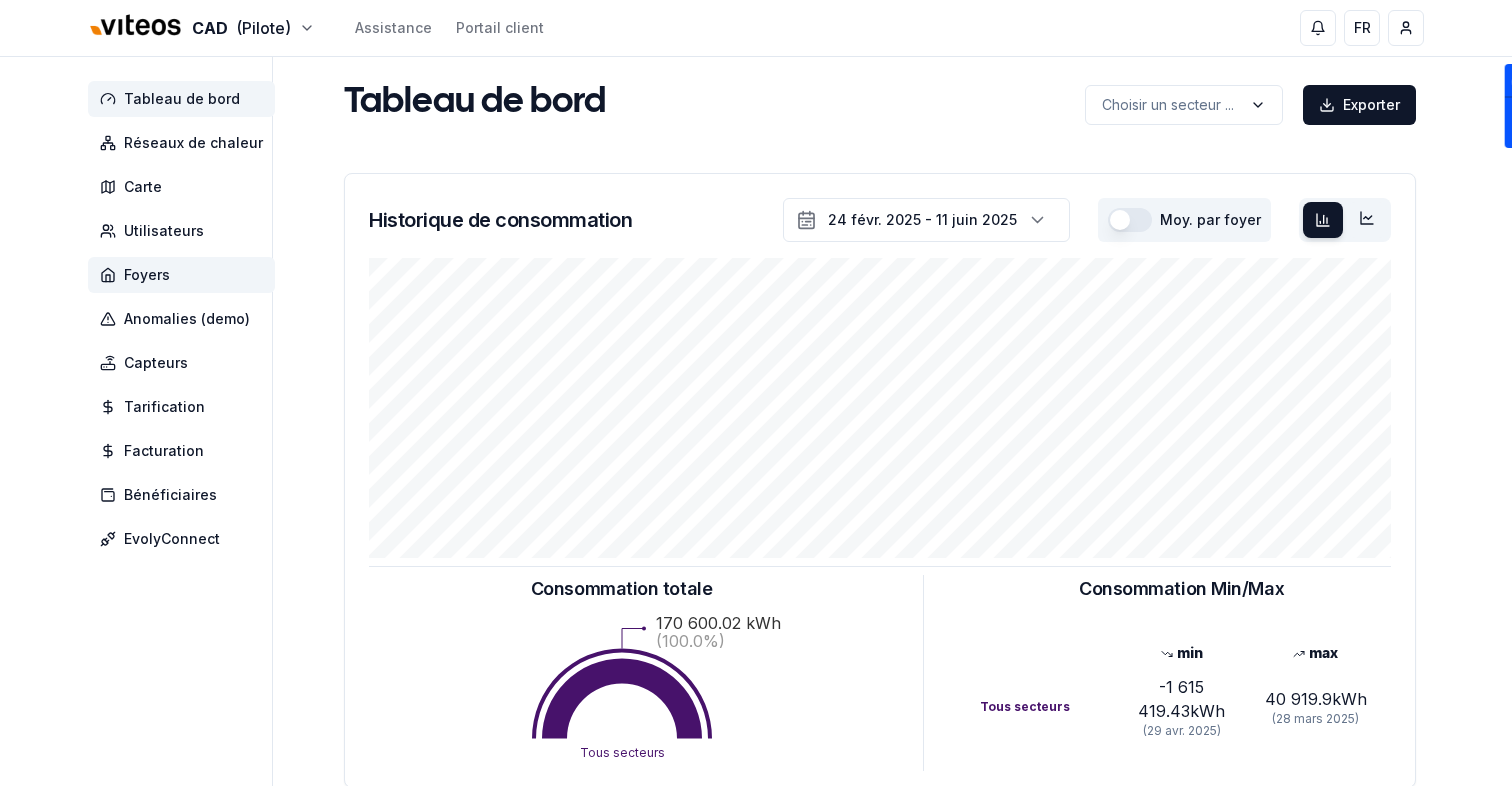 click on "Foyers" at bounding box center (147, 275) 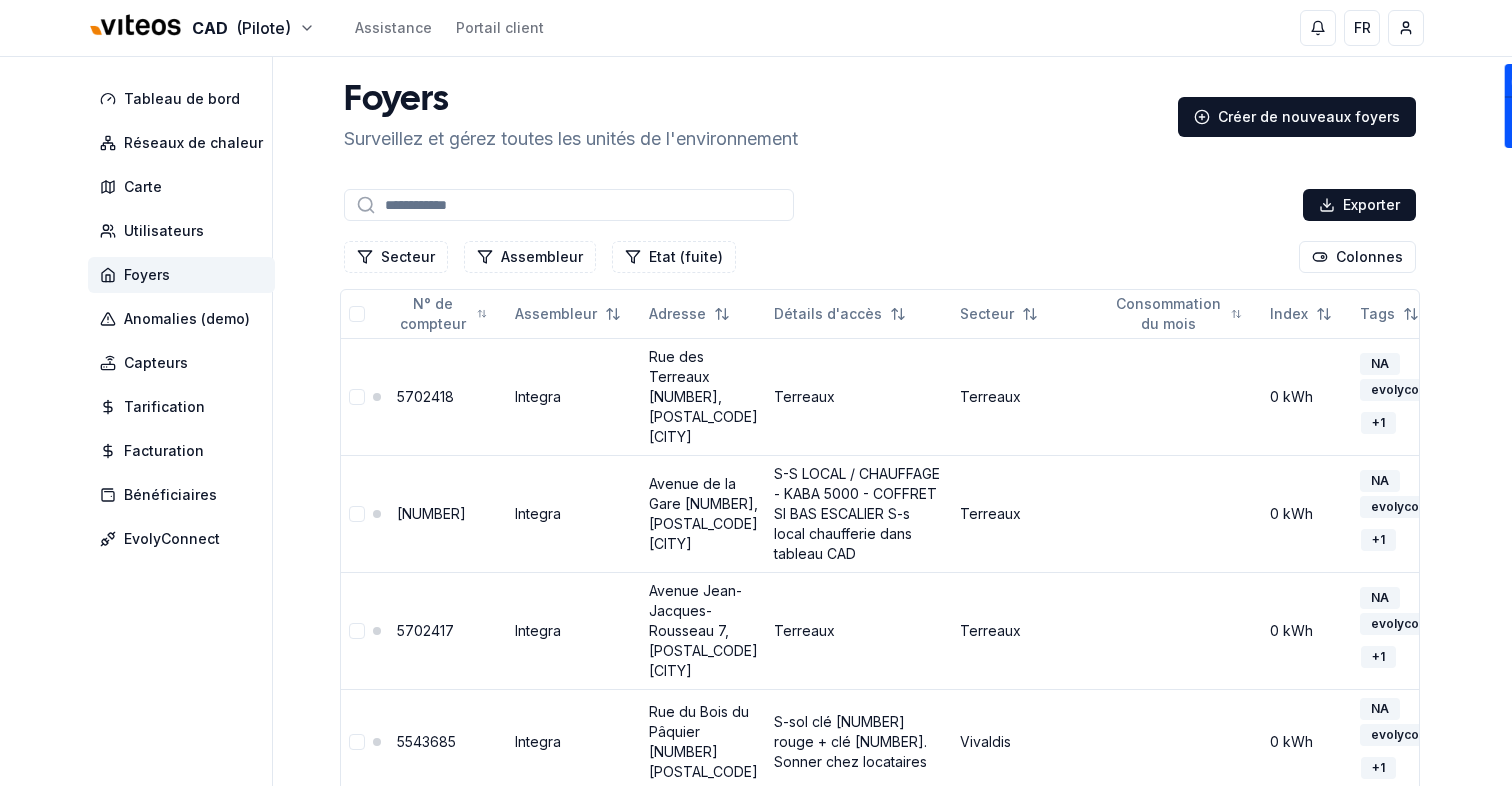 click at bounding box center (569, 205) 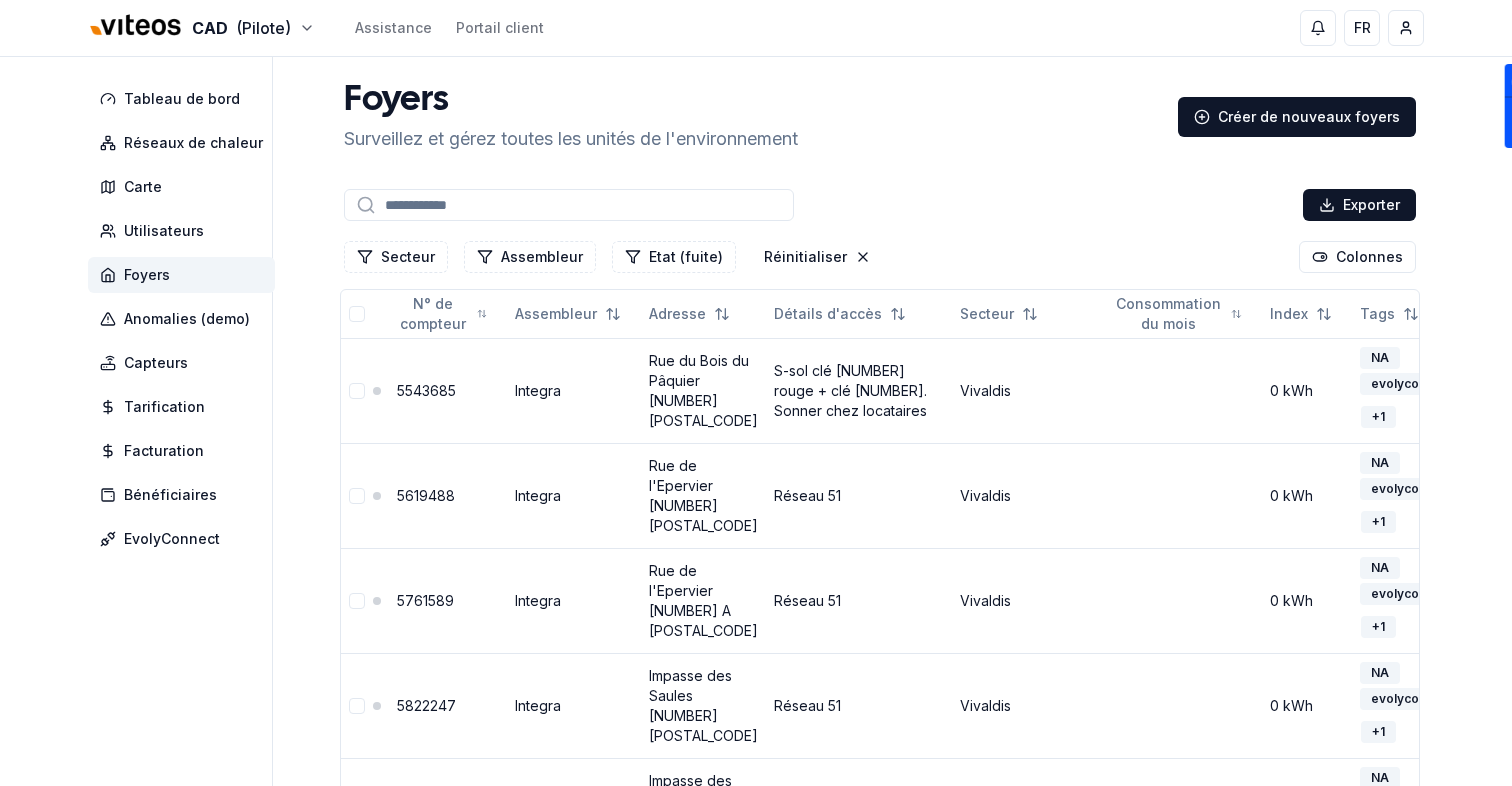 type on "*" 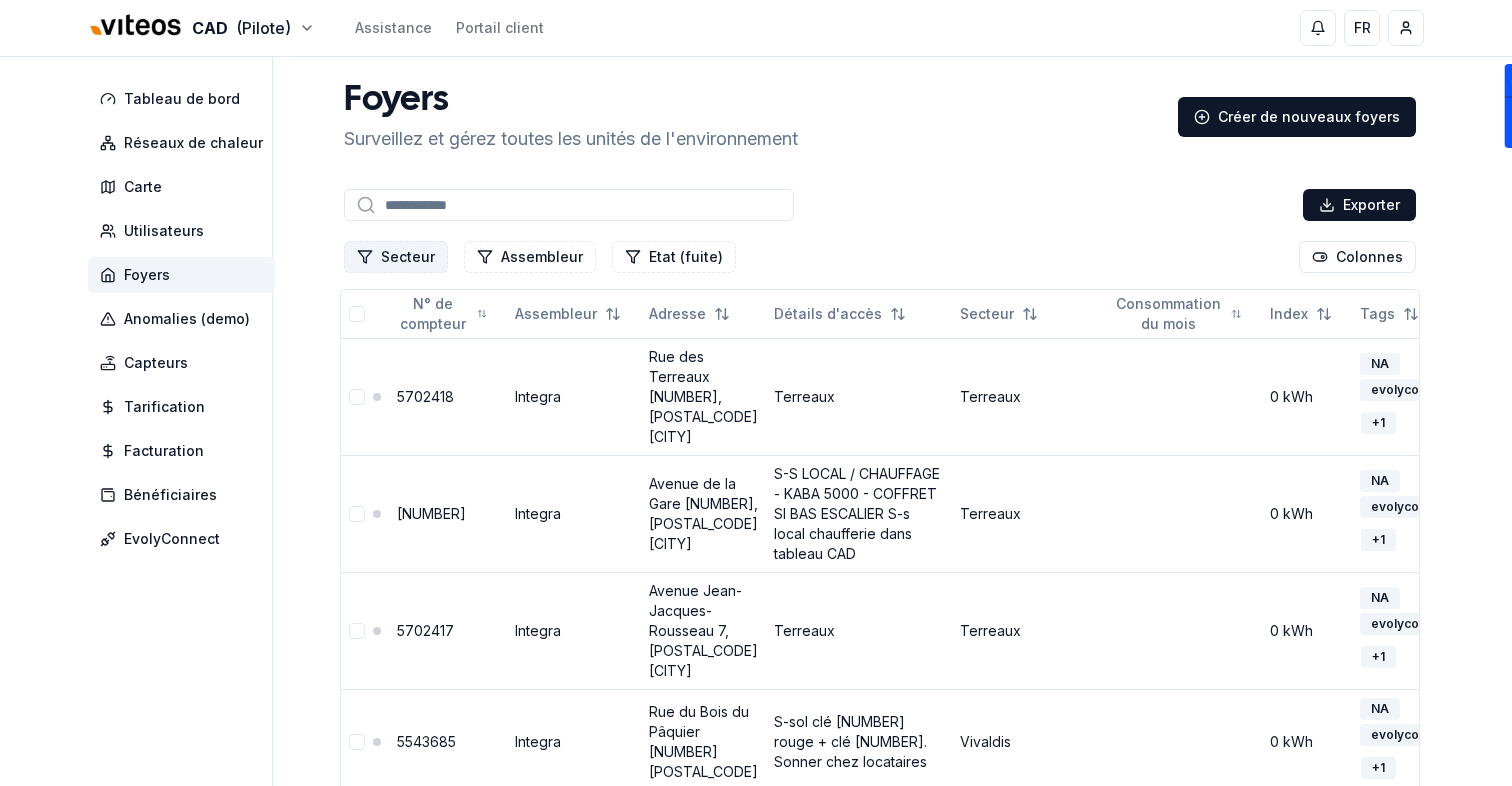 click on "Secteur" at bounding box center (396, 257) 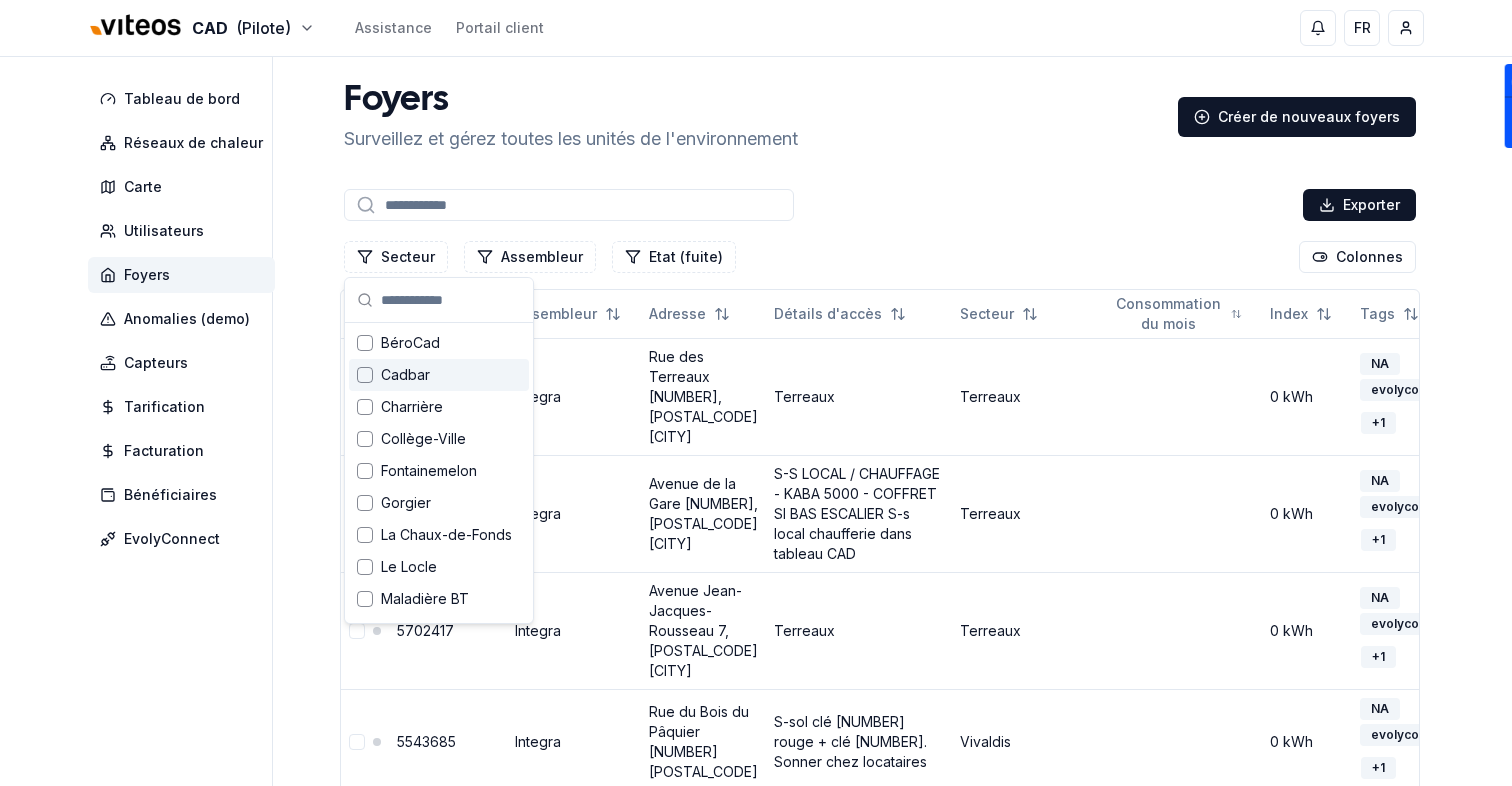 click on "Cadbar" at bounding box center [439, 375] 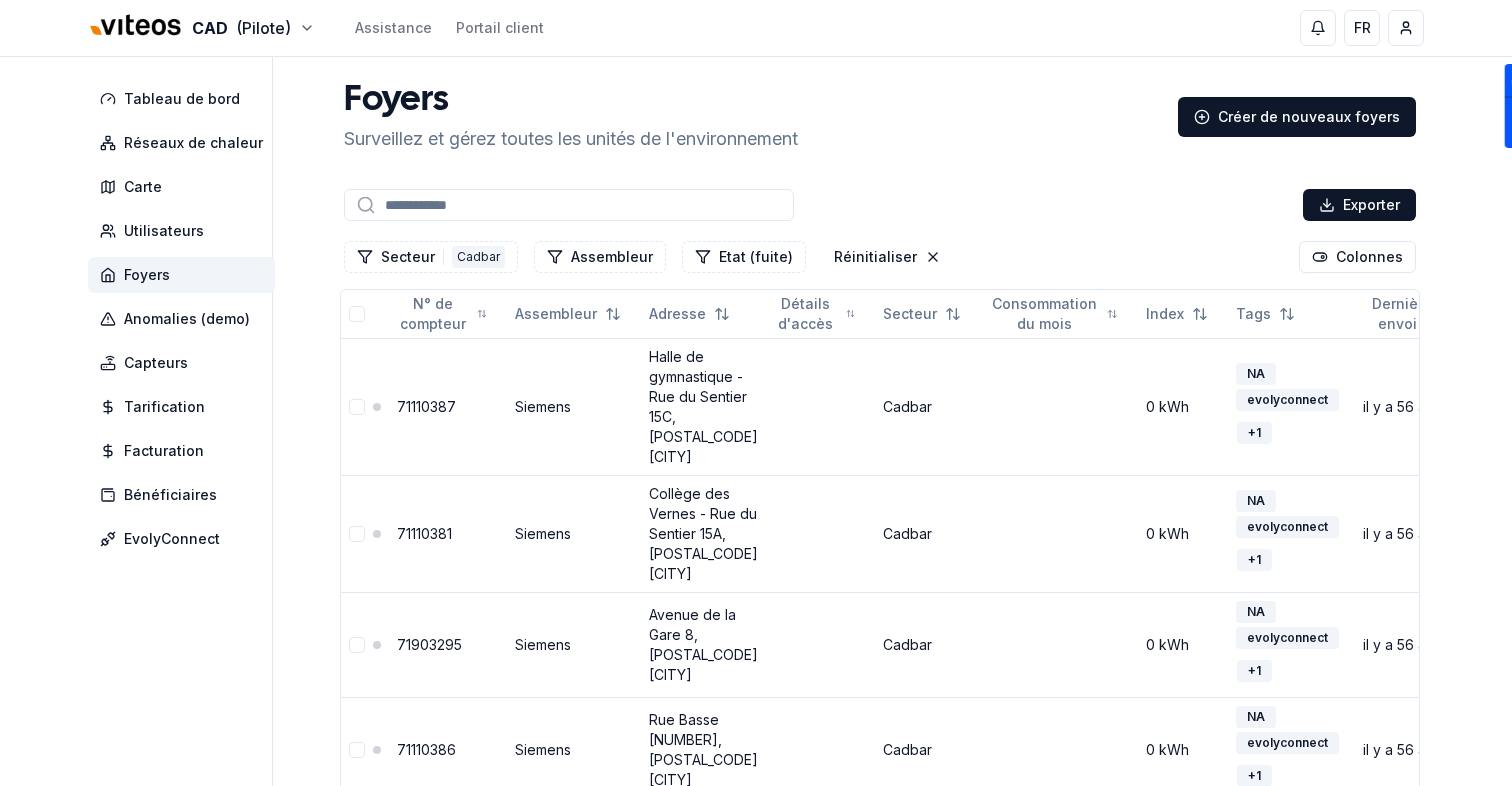 drag, startPoint x: 903, startPoint y: 254, endPoint x: 1107, endPoint y: 169, distance: 221 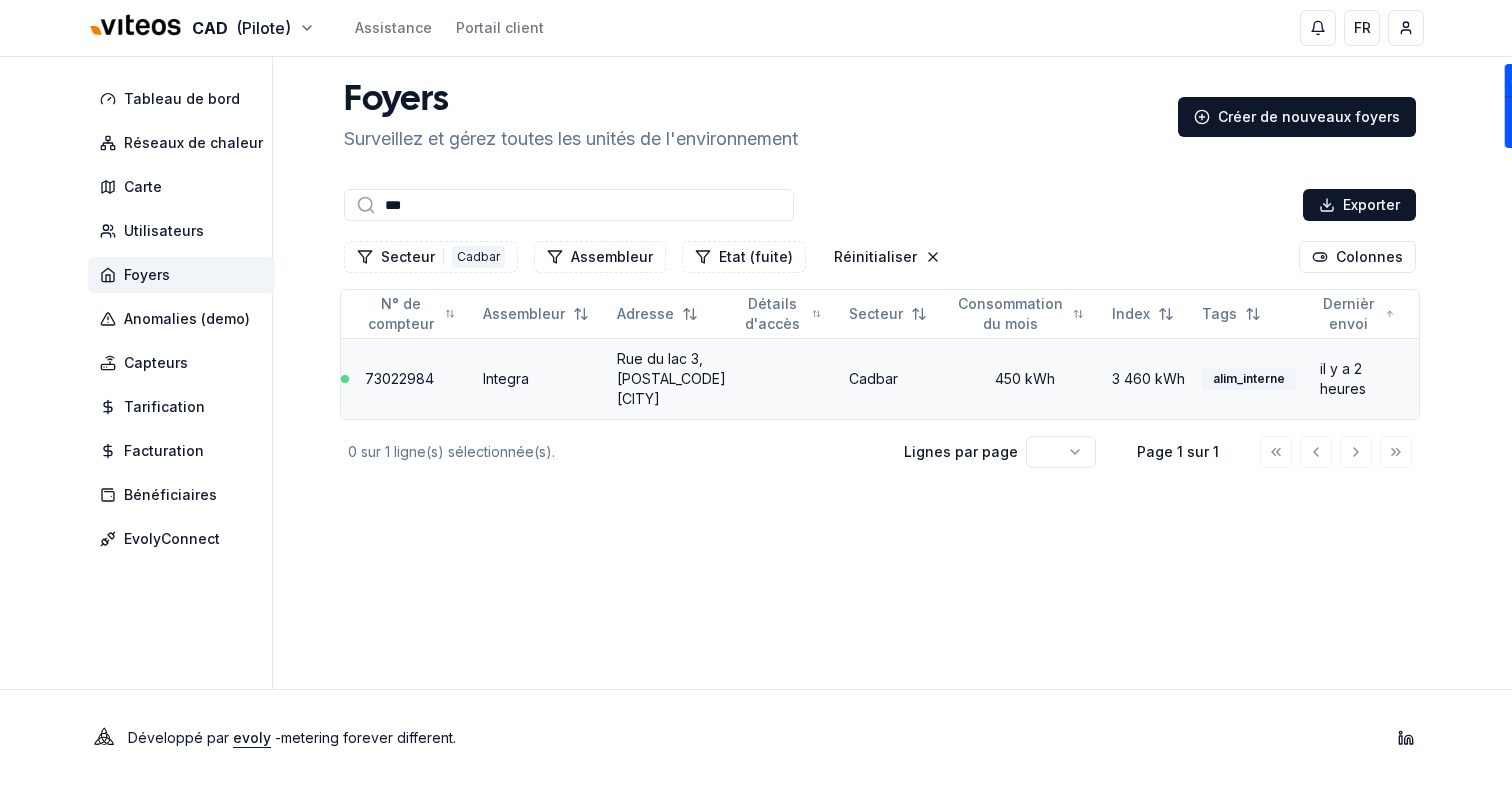 scroll, scrollTop: 0, scrollLeft: 0, axis: both 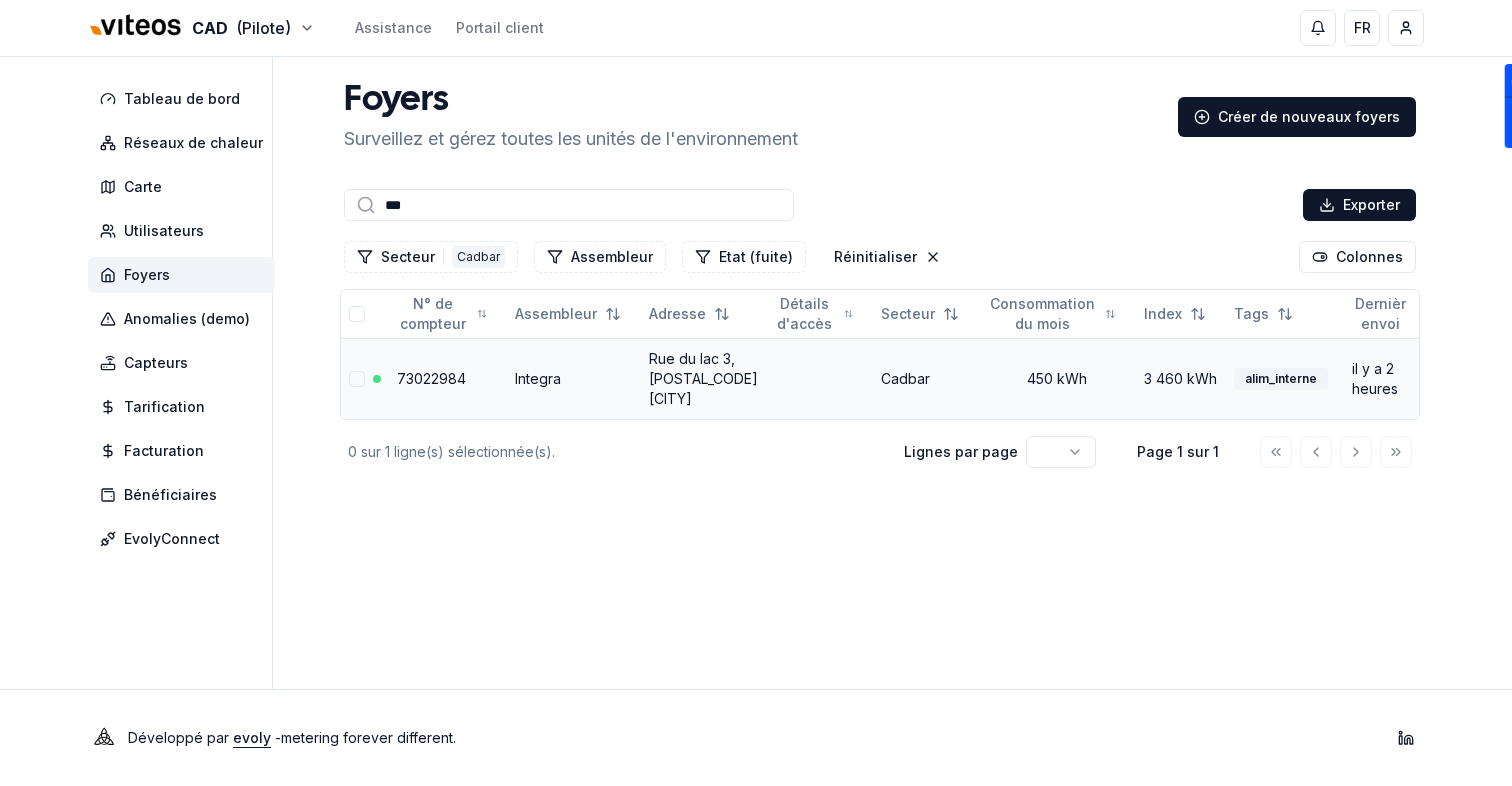 type on "***" 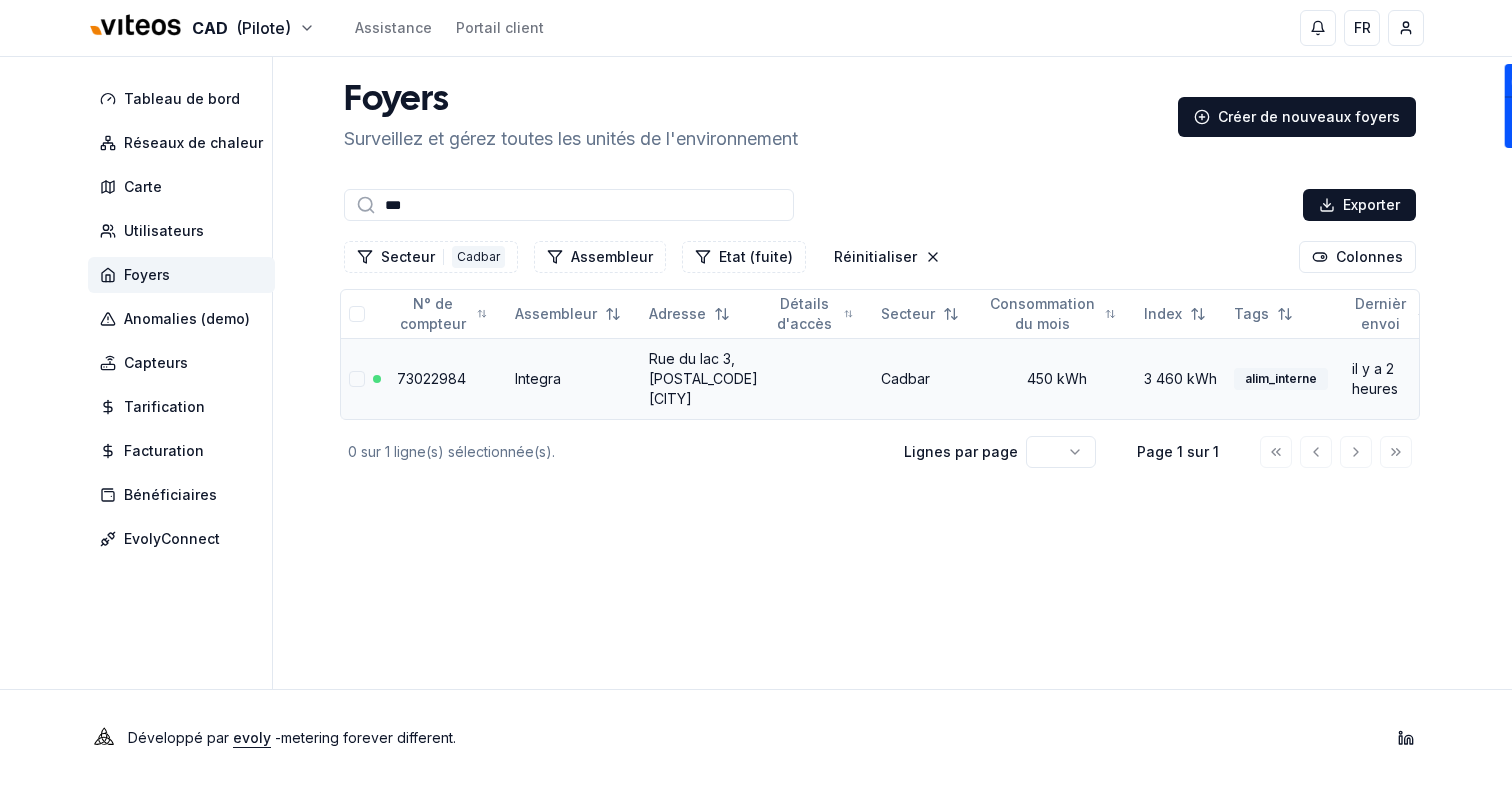 click on "[STREET_NAME] [NUMBER], [POSTAL_CODE] [CITY]" at bounding box center (703, 378) 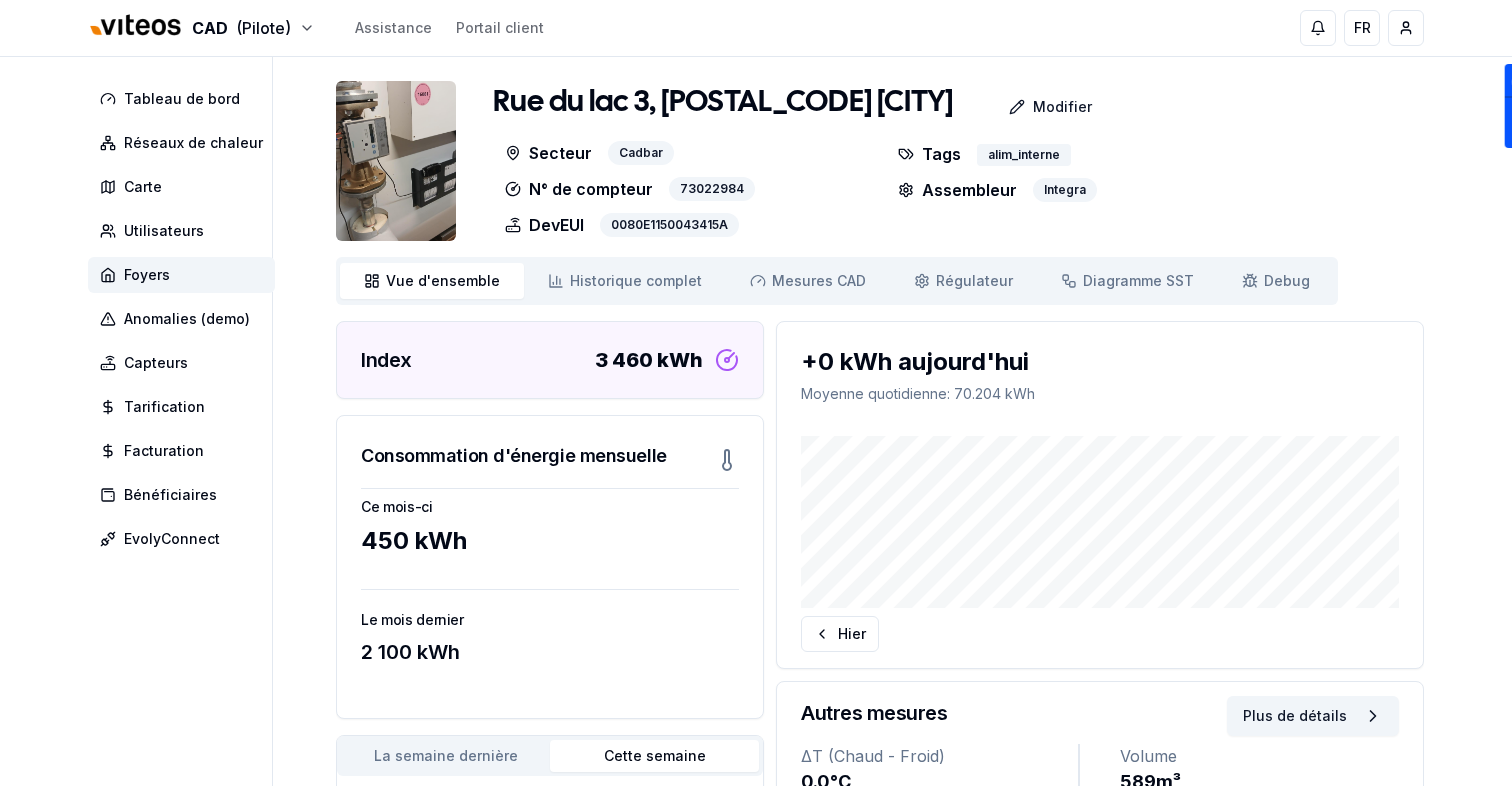 click at bounding box center [396, 161] 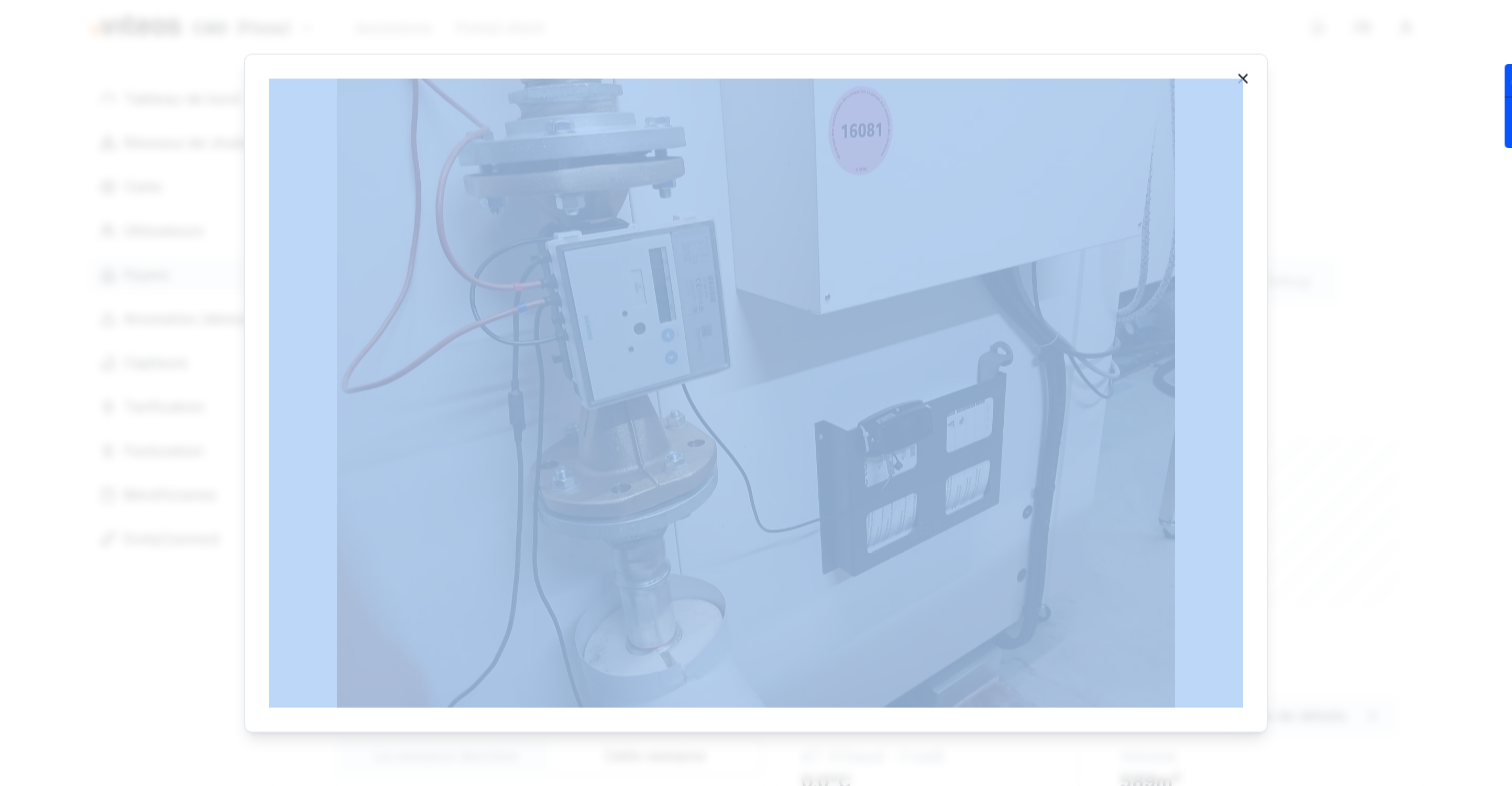 click on "Ouvrir en taille réelle Close" at bounding box center (756, 393) 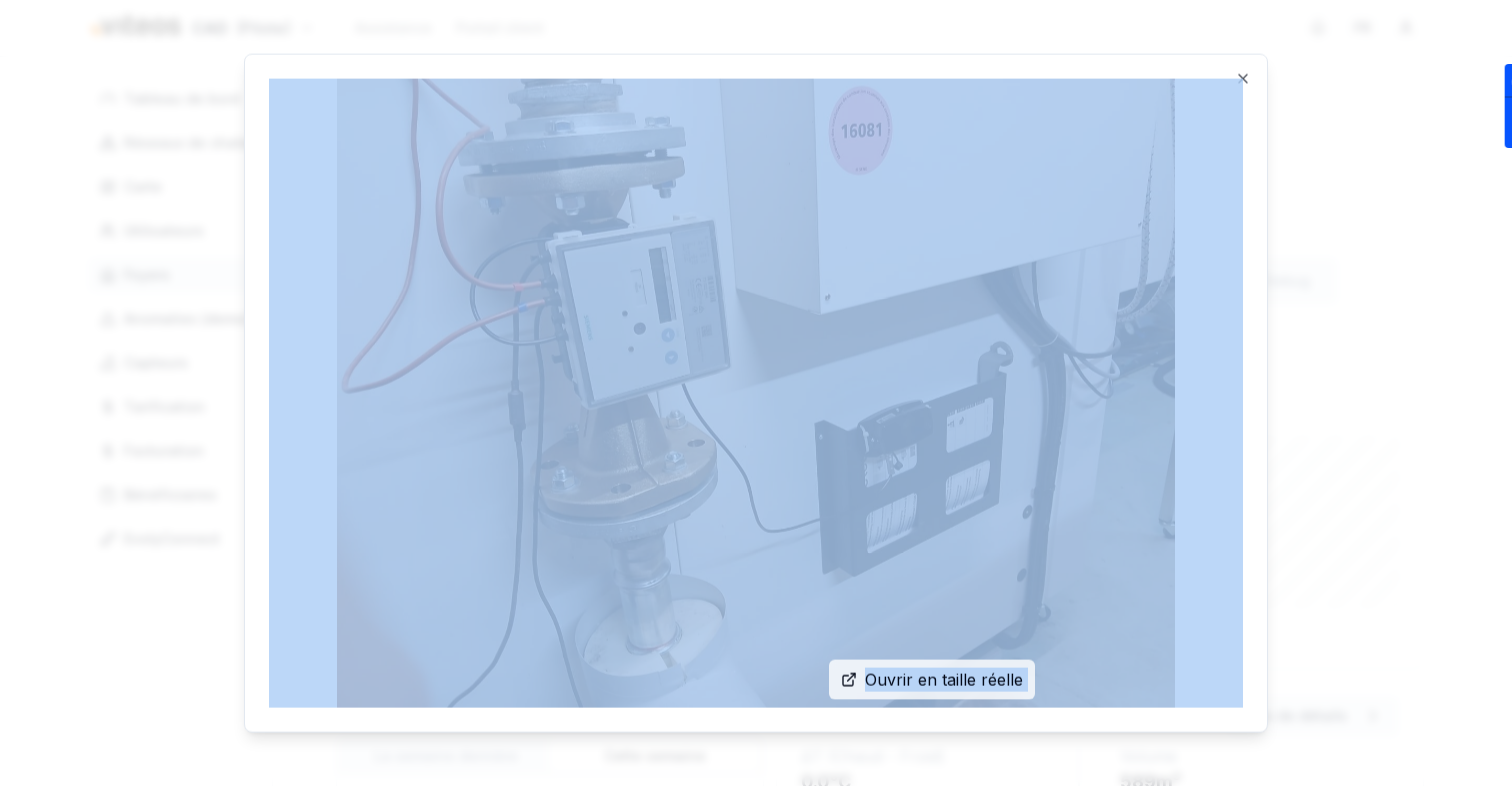 click at bounding box center (756, 393) 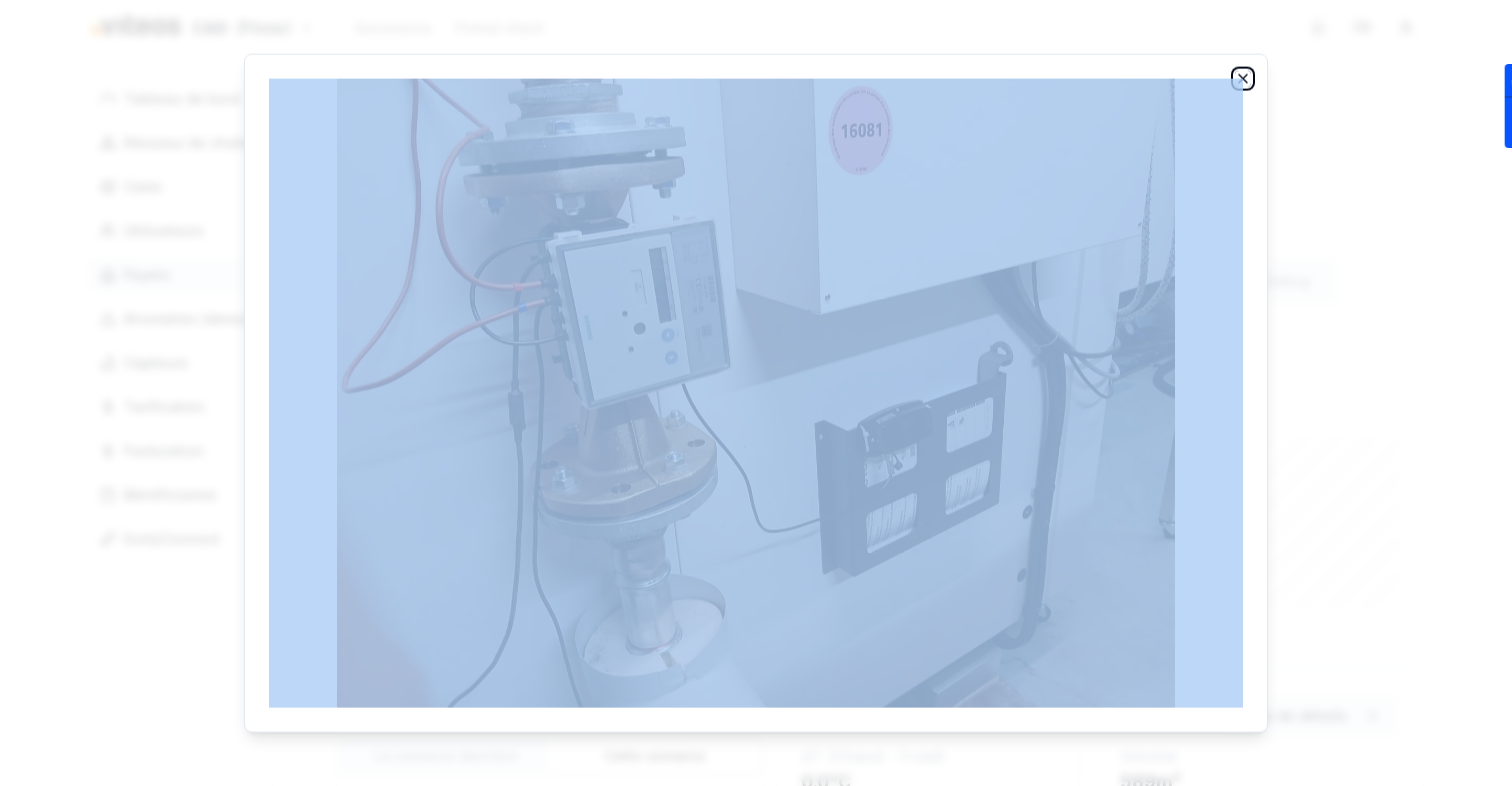 click 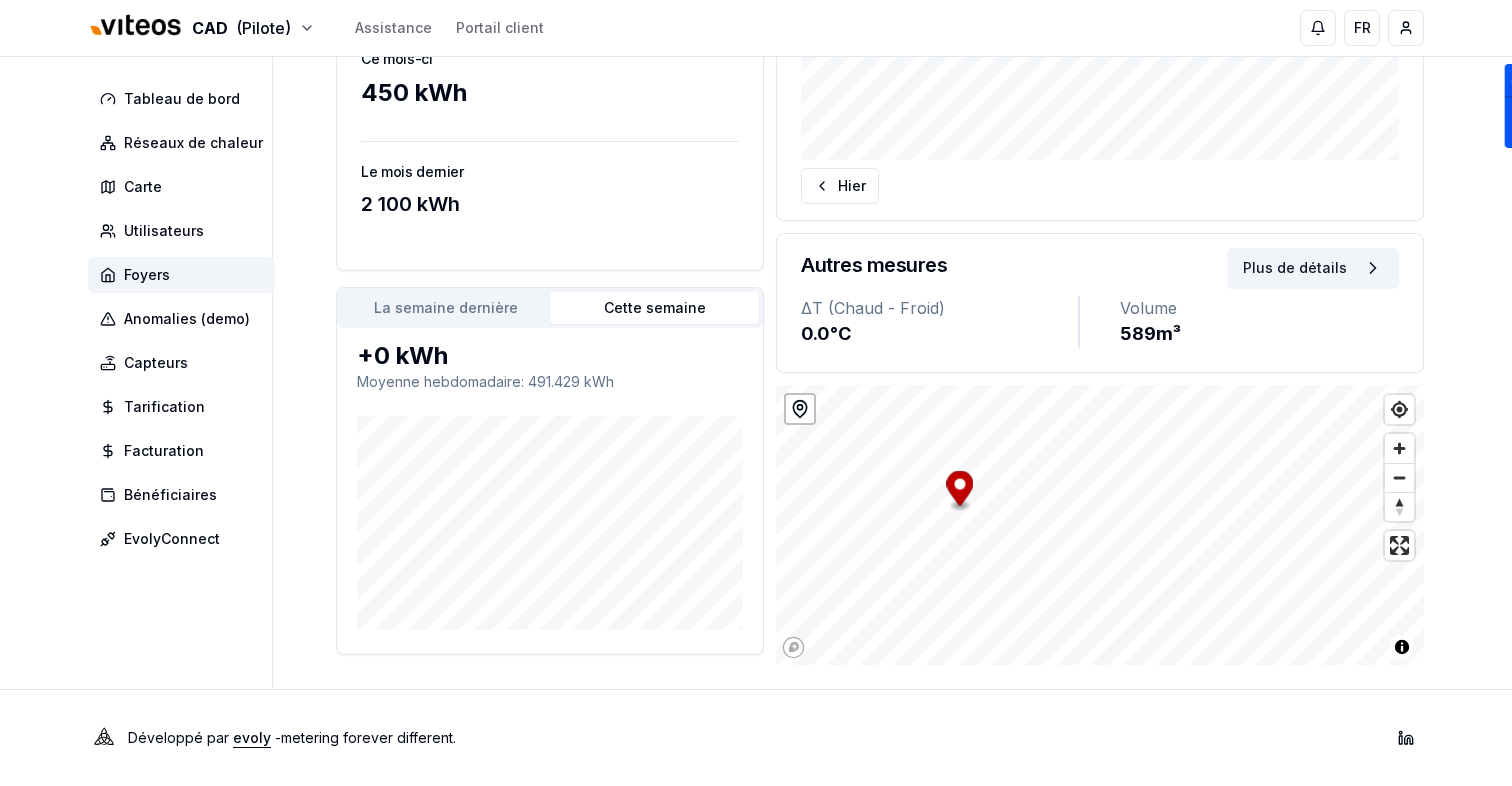 scroll, scrollTop: 0, scrollLeft: 0, axis: both 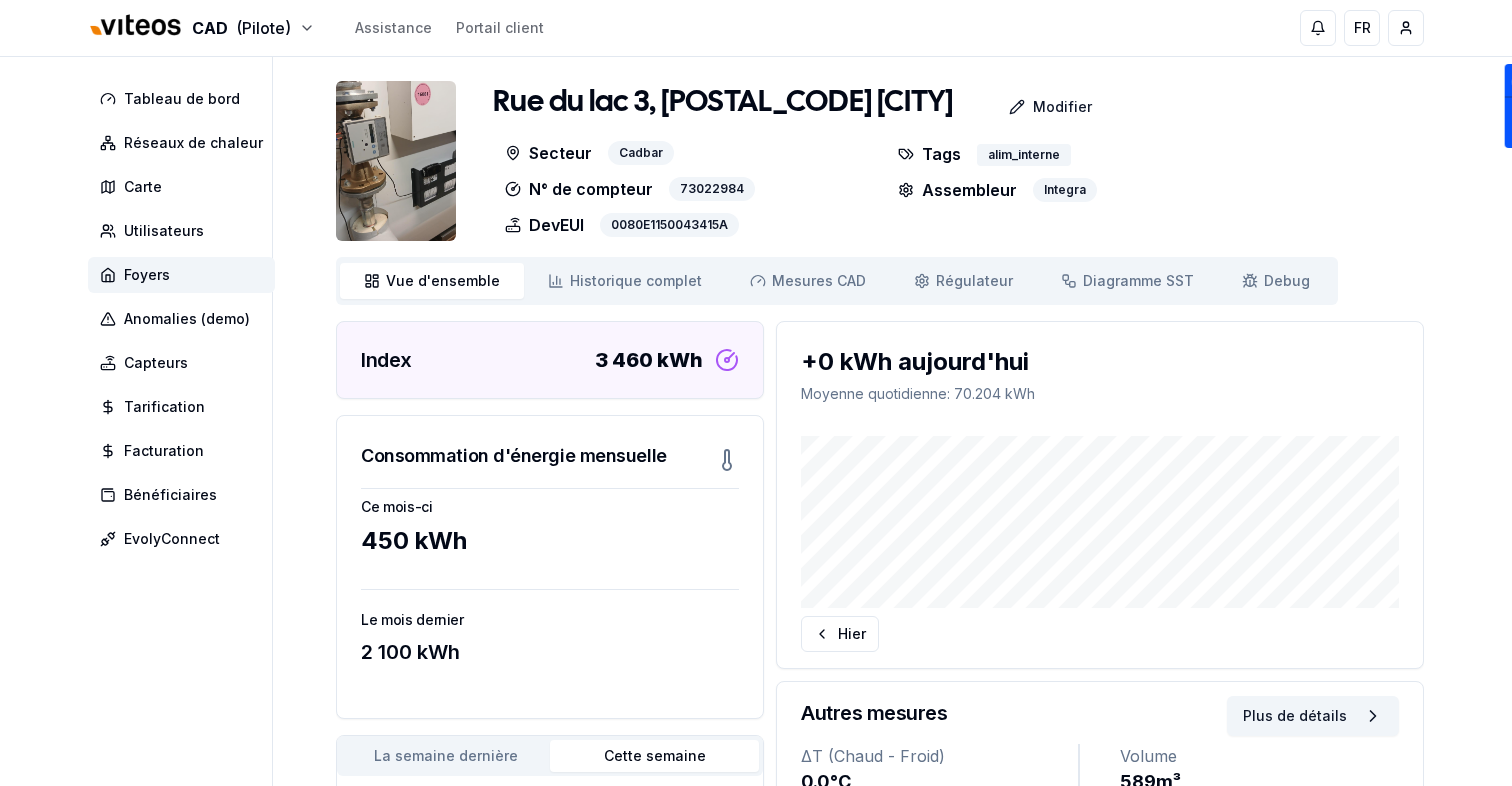 click at bounding box center (396, 161) 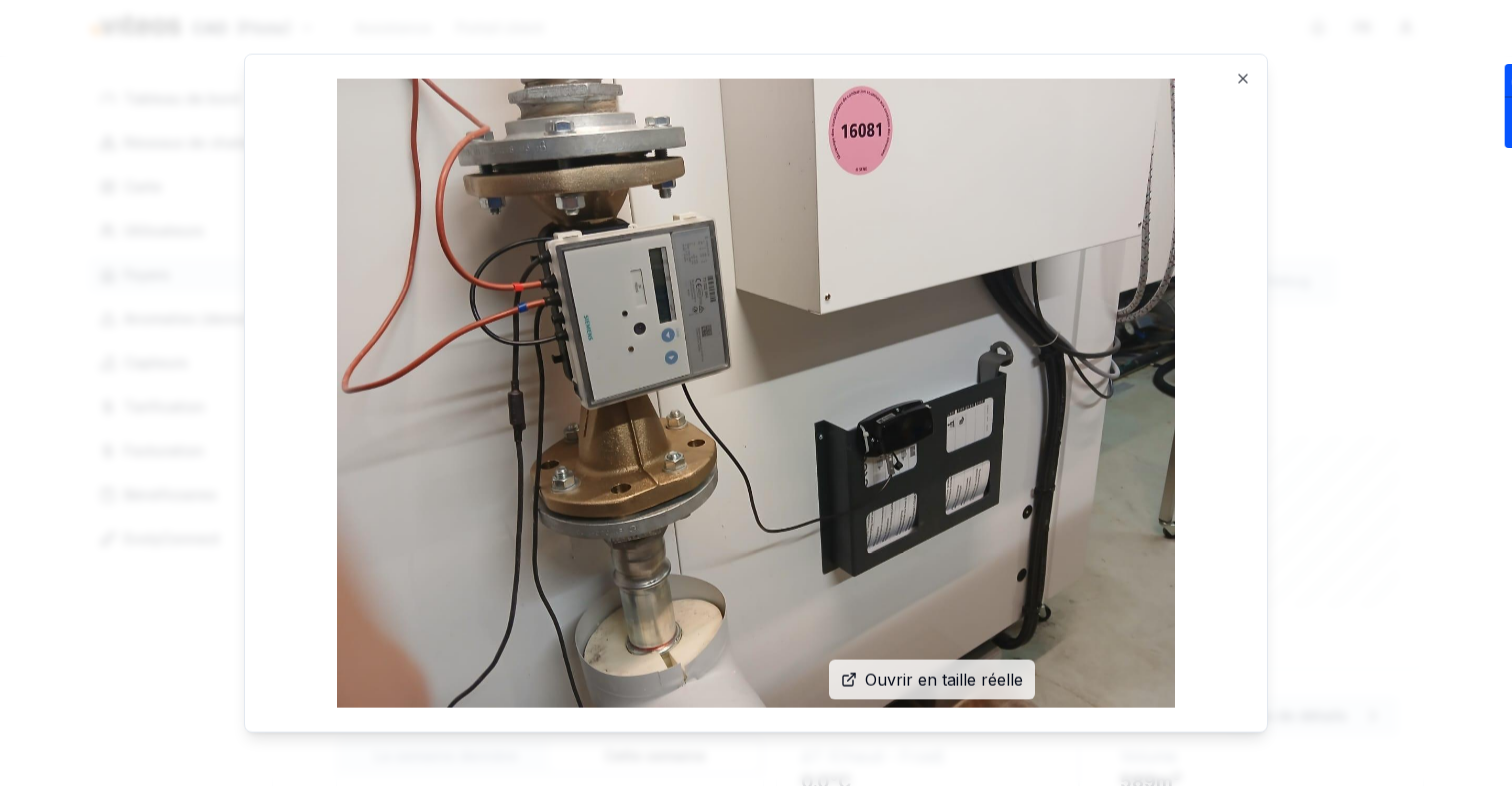 click at bounding box center [756, 393] 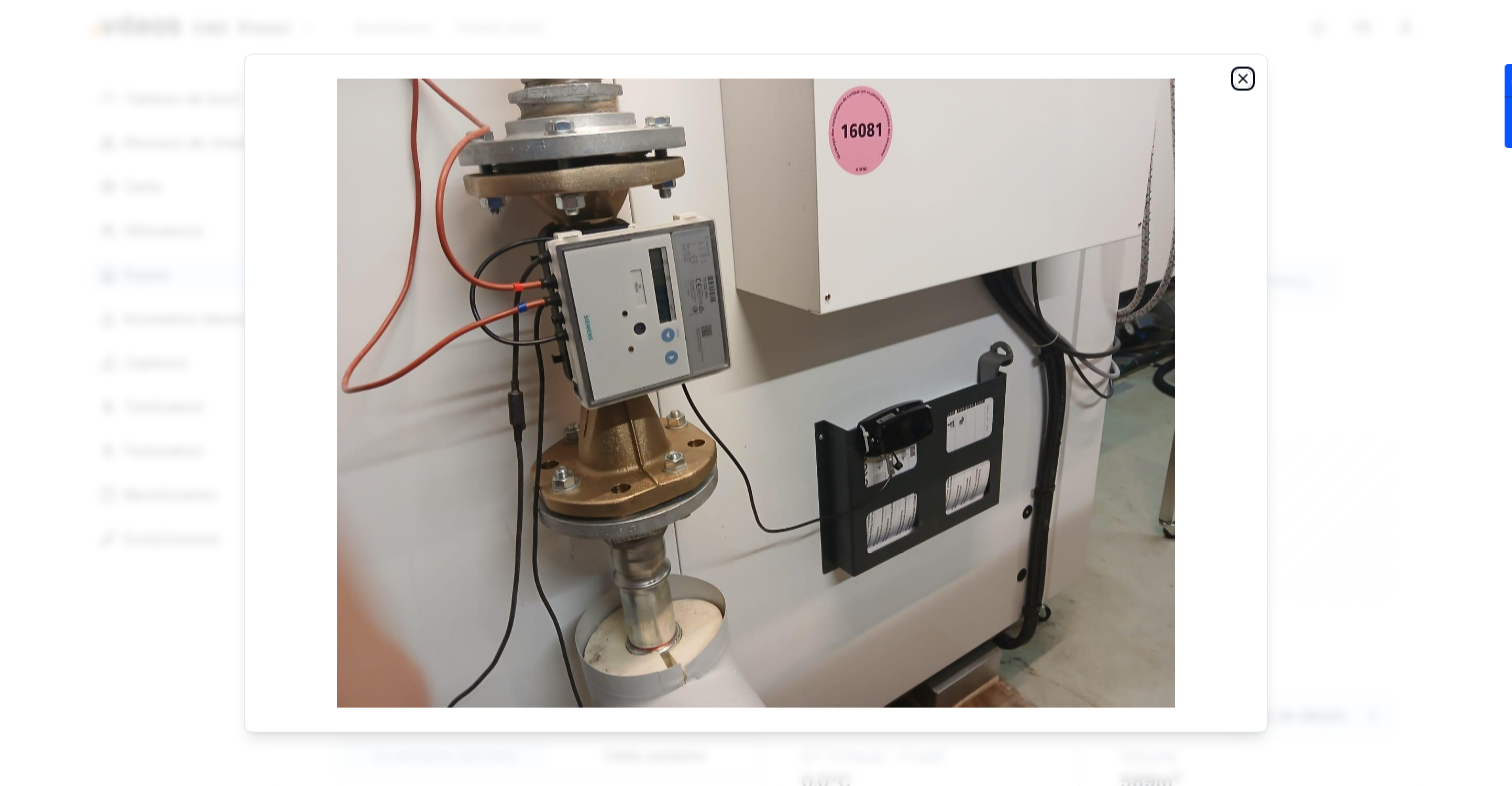 click 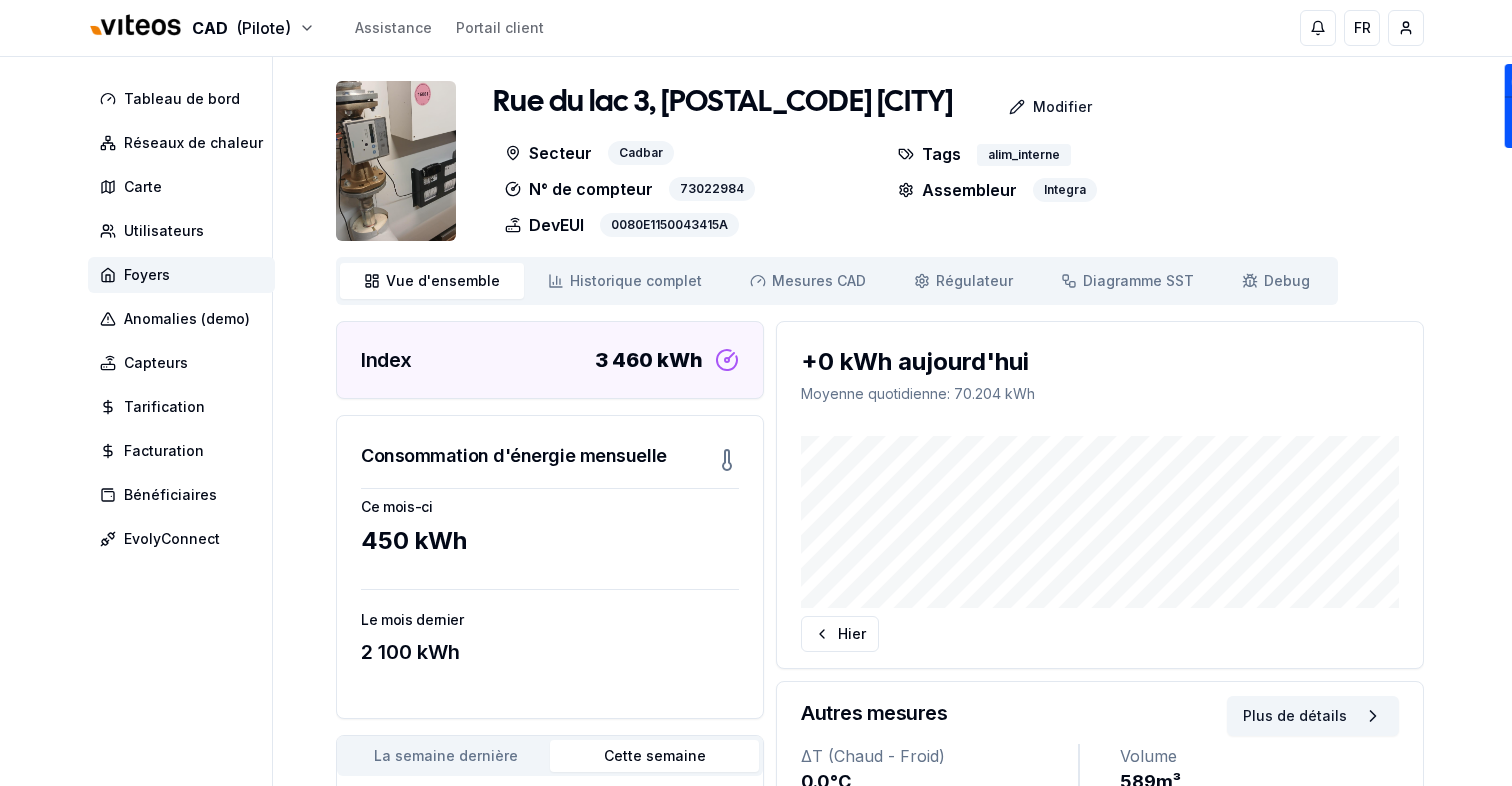 click at bounding box center (396, 161) 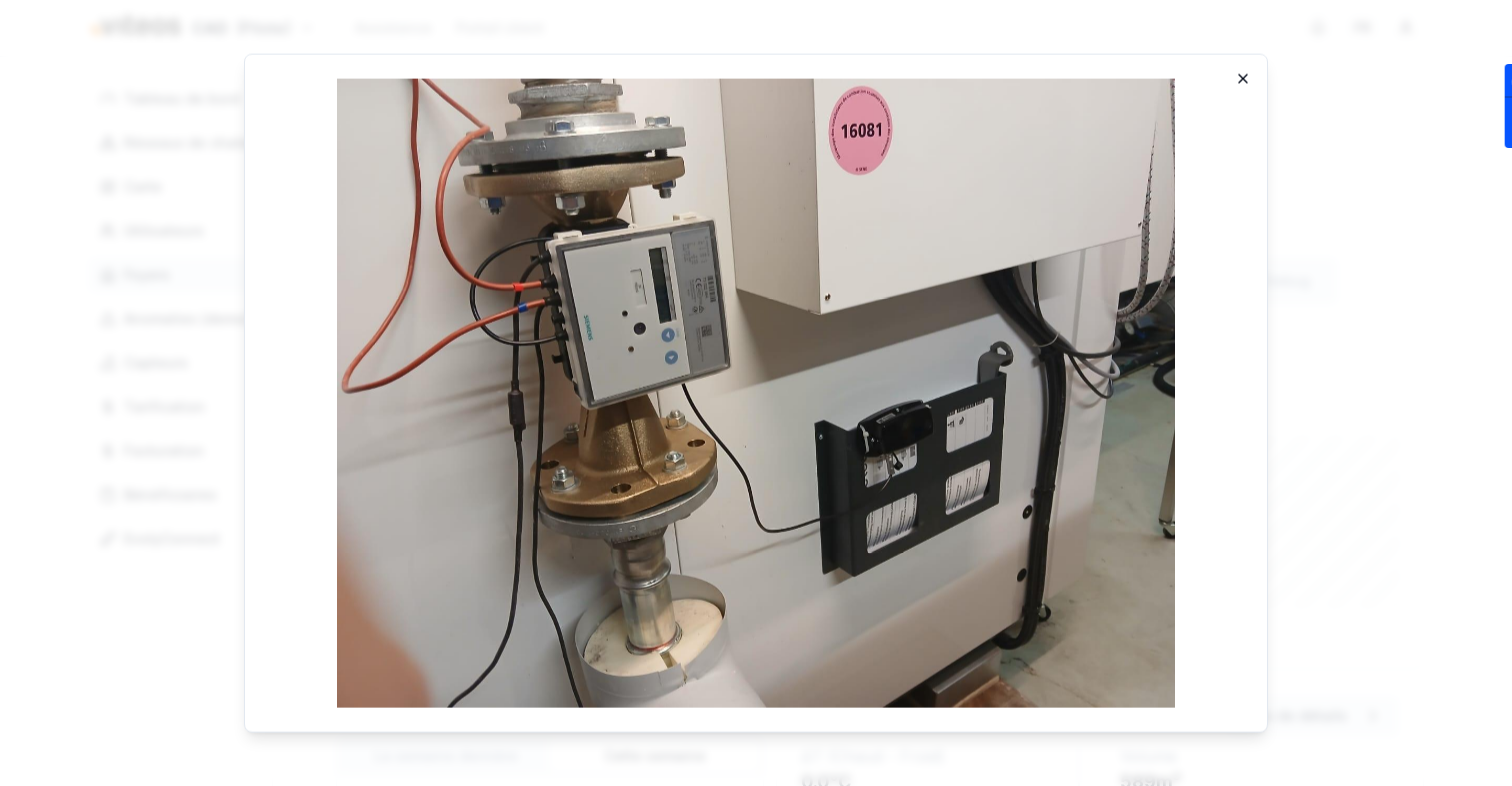 click 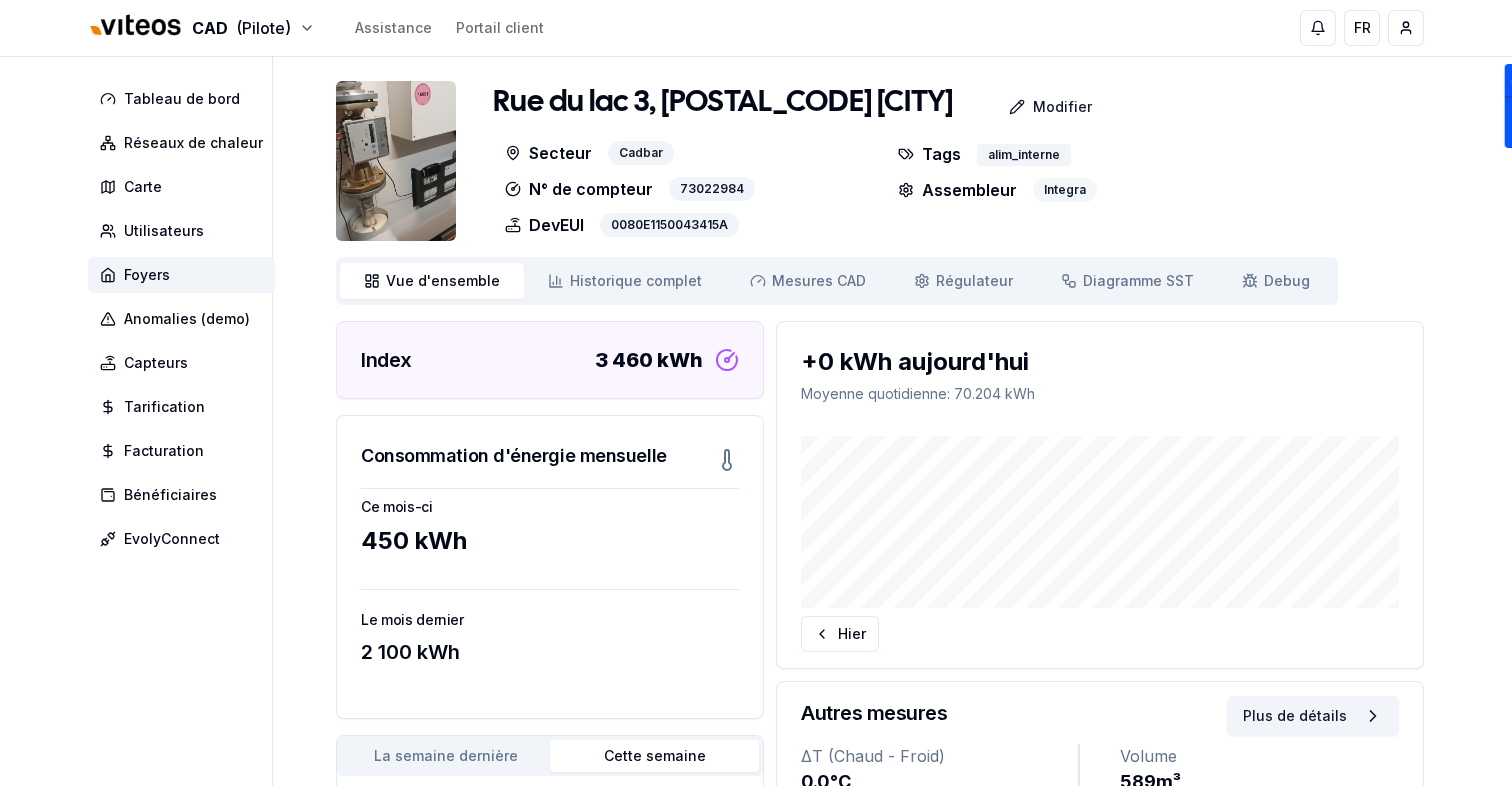 click on "Integra" at bounding box center (1065, 190) 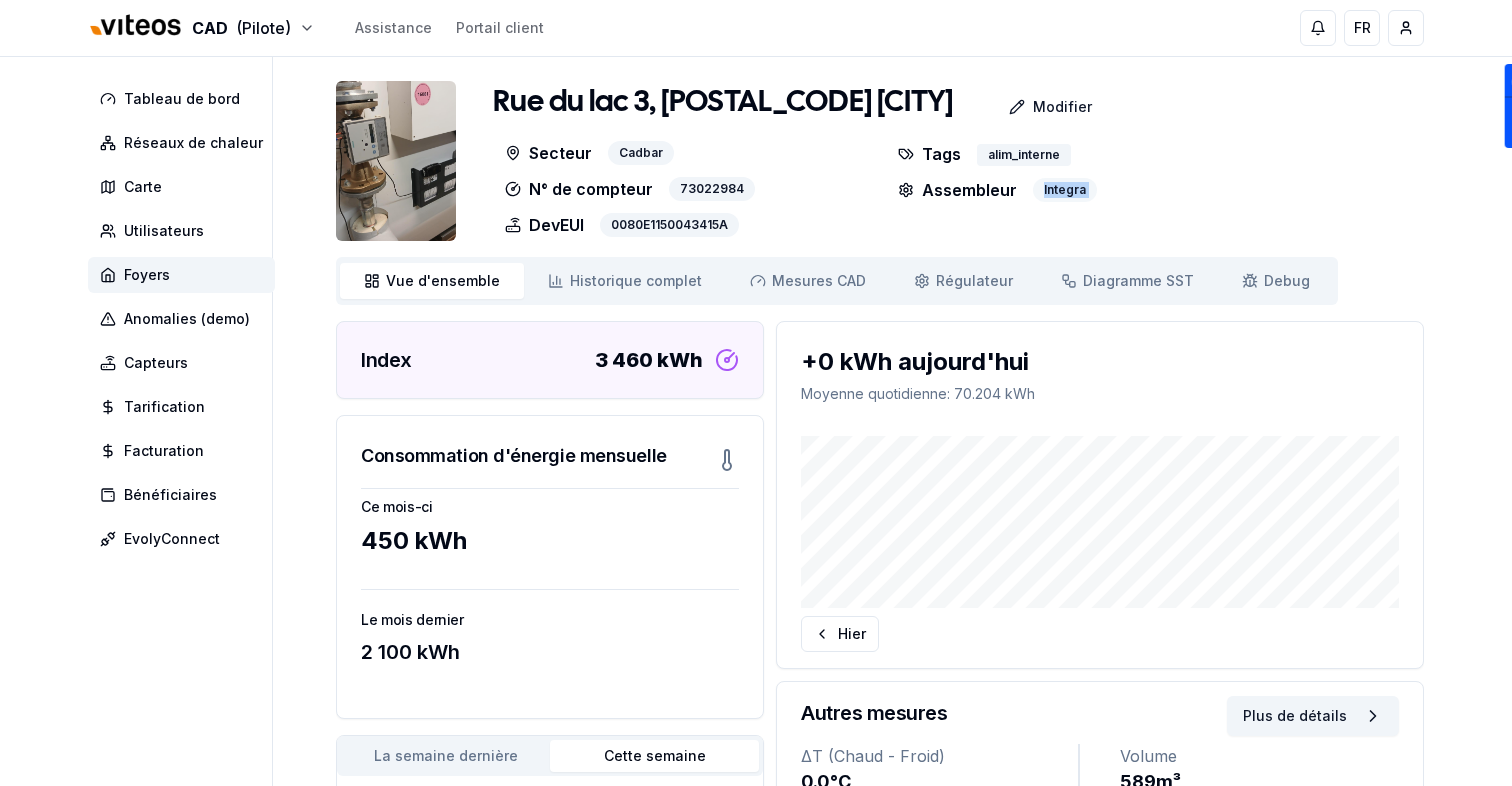 click on "Integra" at bounding box center [1065, 190] 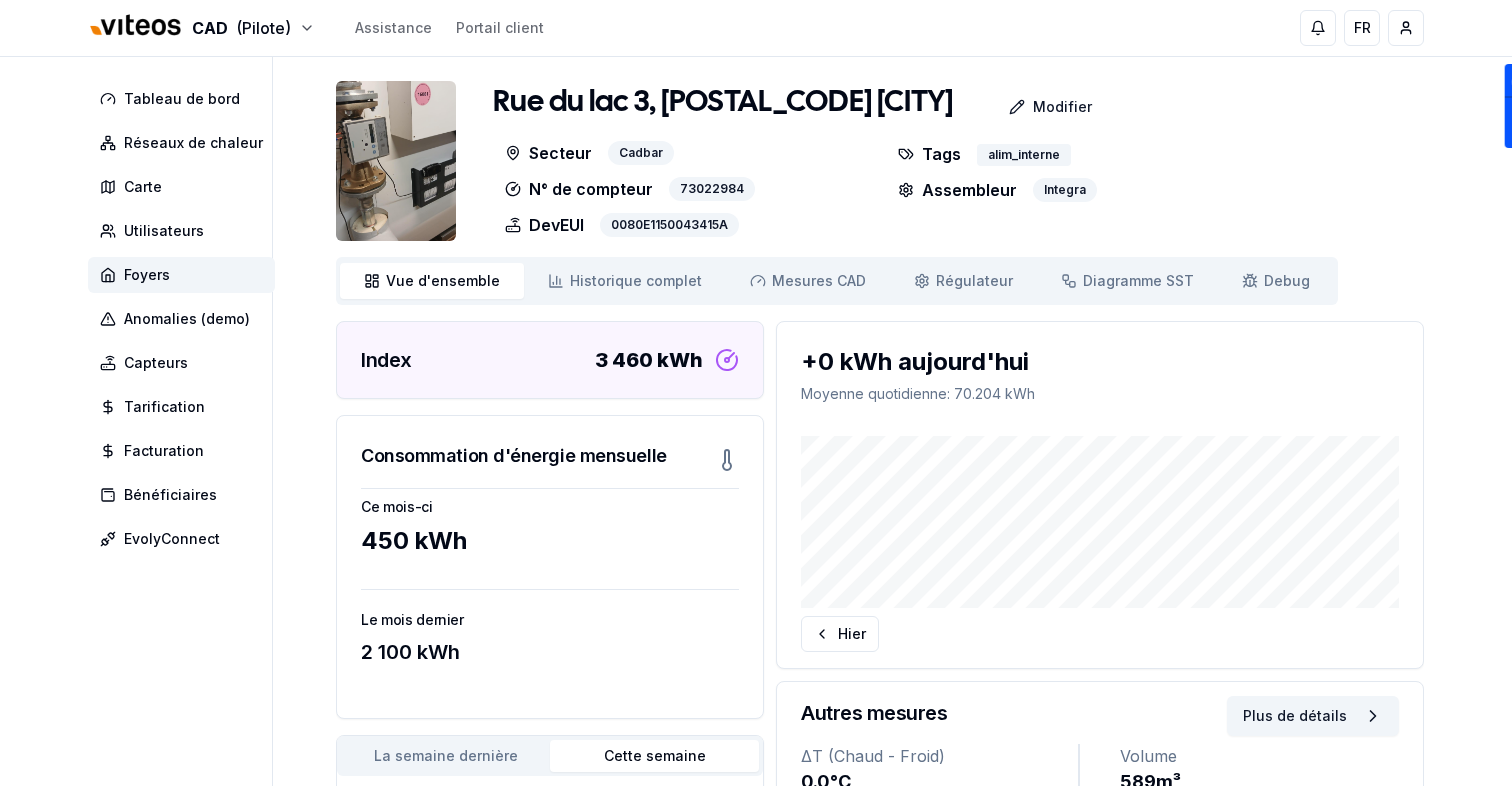 click 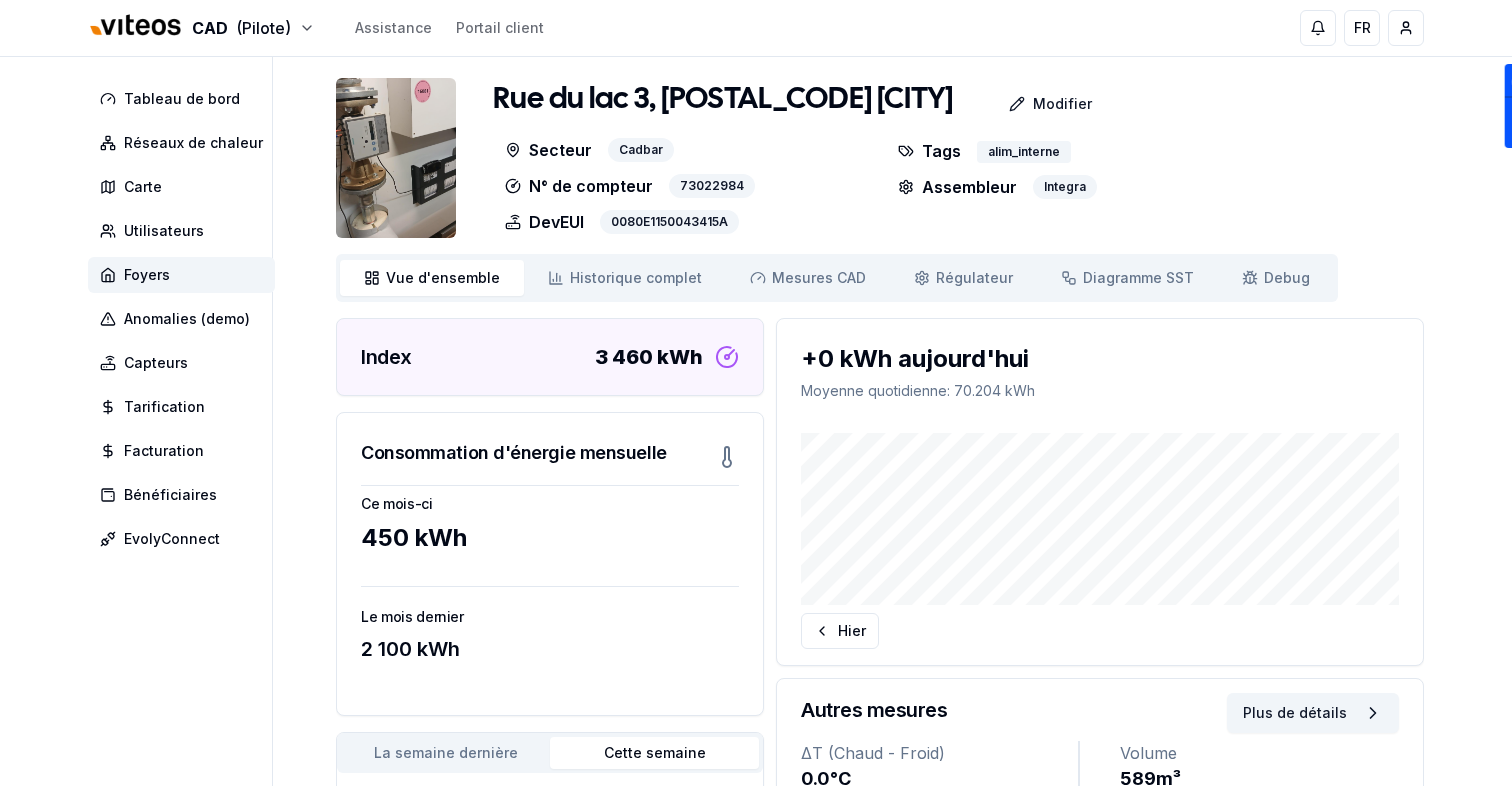 scroll, scrollTop: 2, scrollLeft: 0, axis: vertical 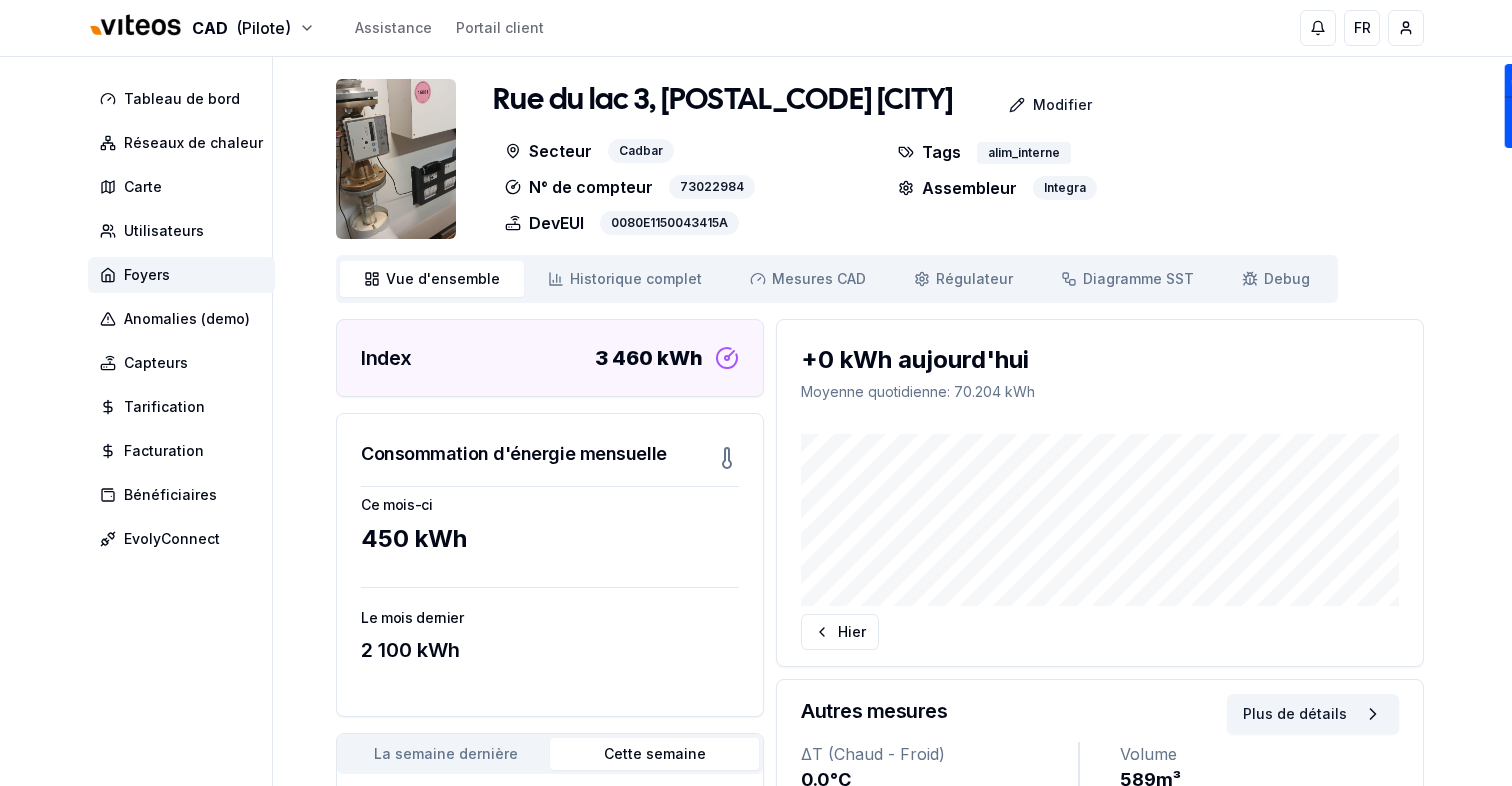 click at bounding box center [396, 159] 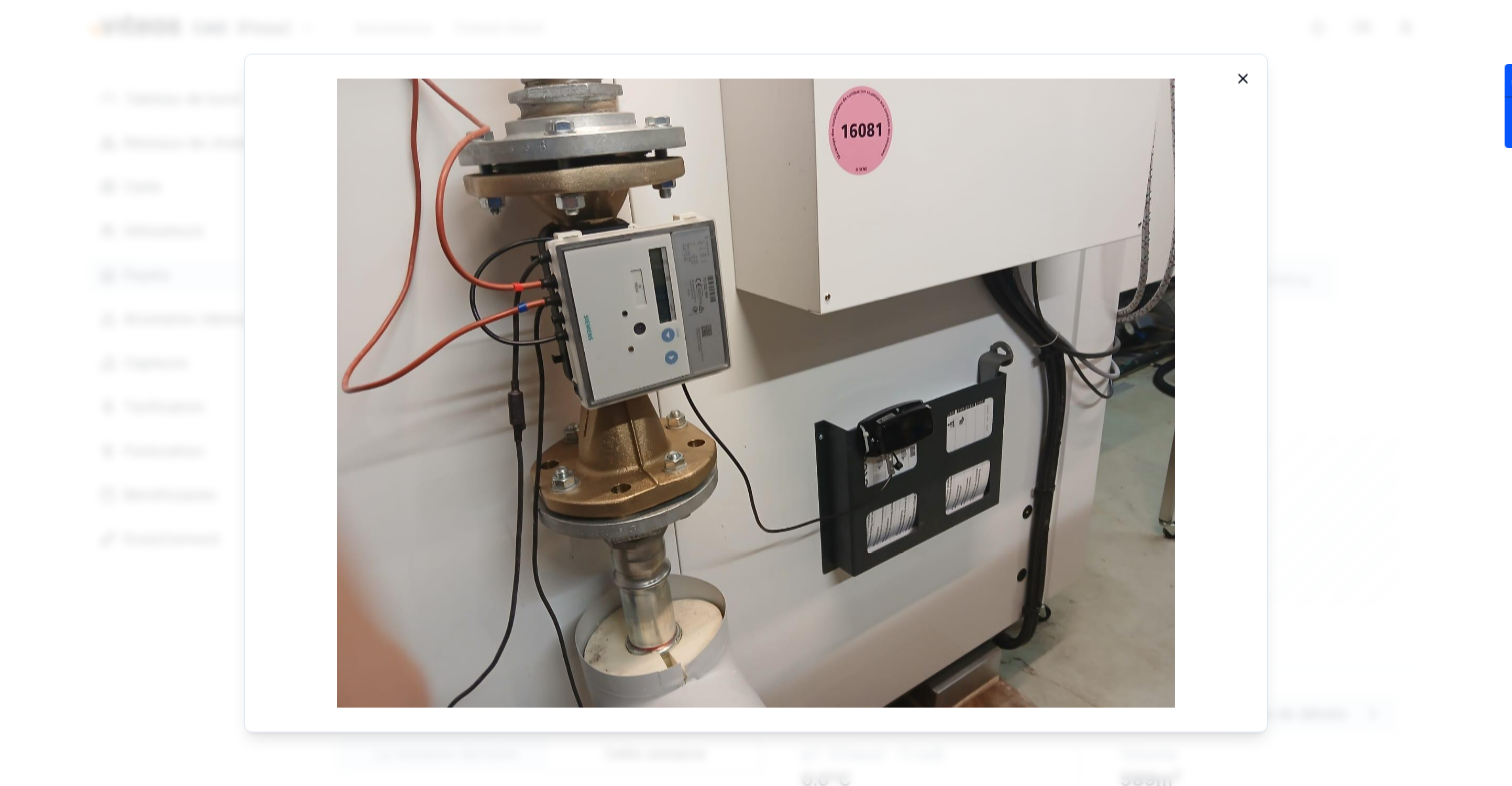 click 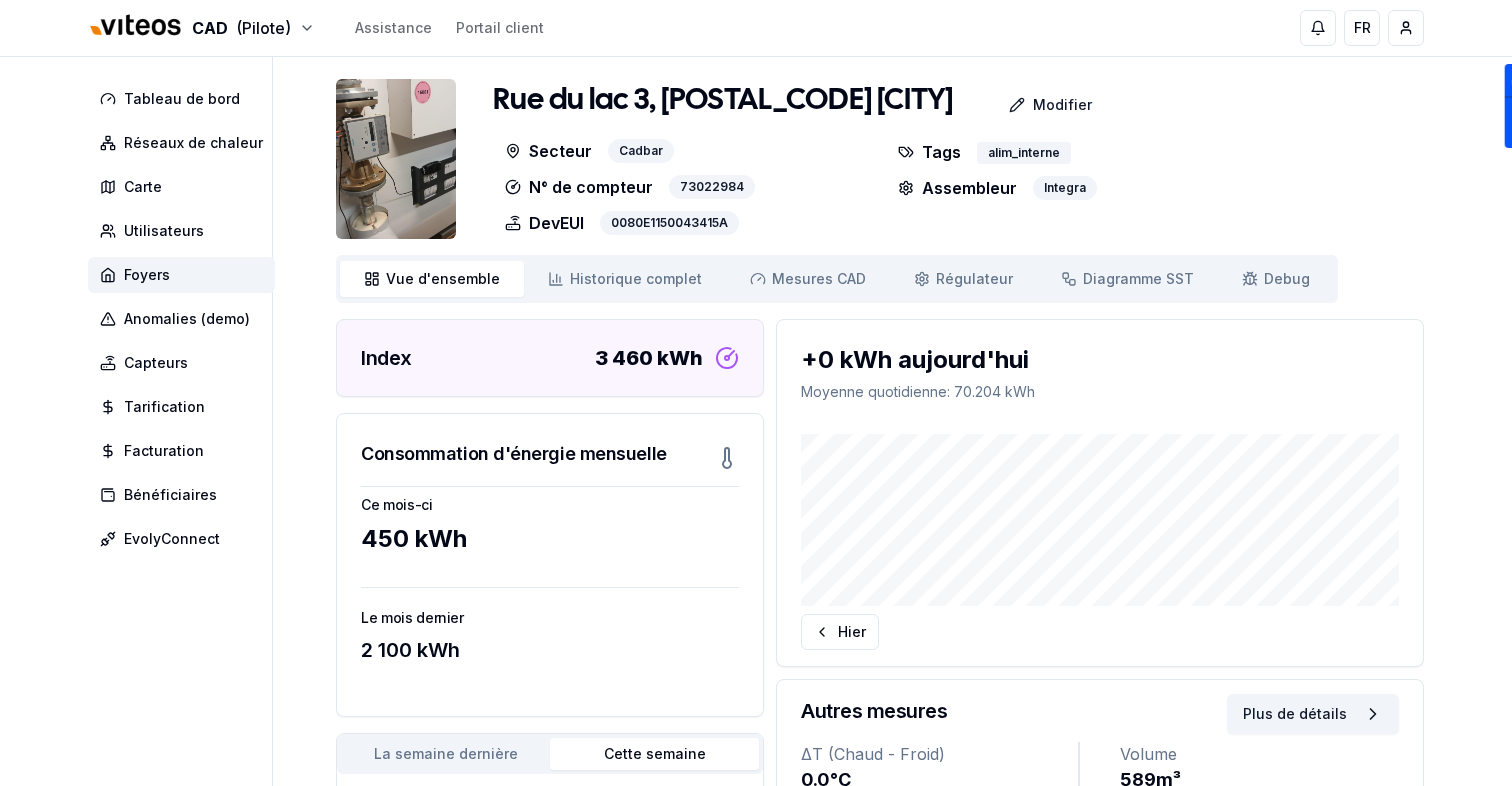 click on "Rue du lac 3, 2034 Peseux Modifier Secteur Cadbar N° de compteur 73022984 DevEUI 0080E1150043415A Tags alim_interne Assembleur Integra" at bounding box center (880, 159) 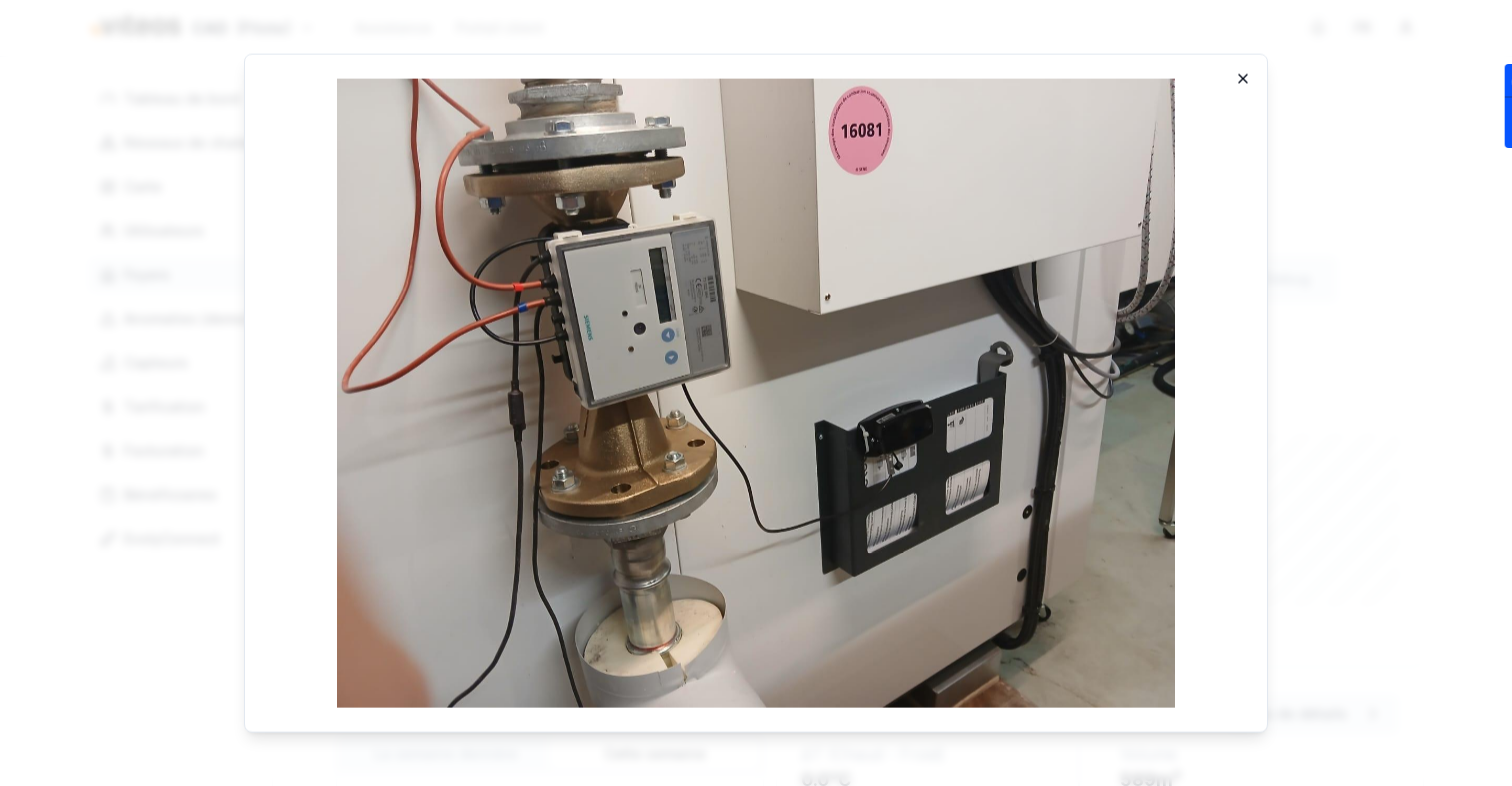 click 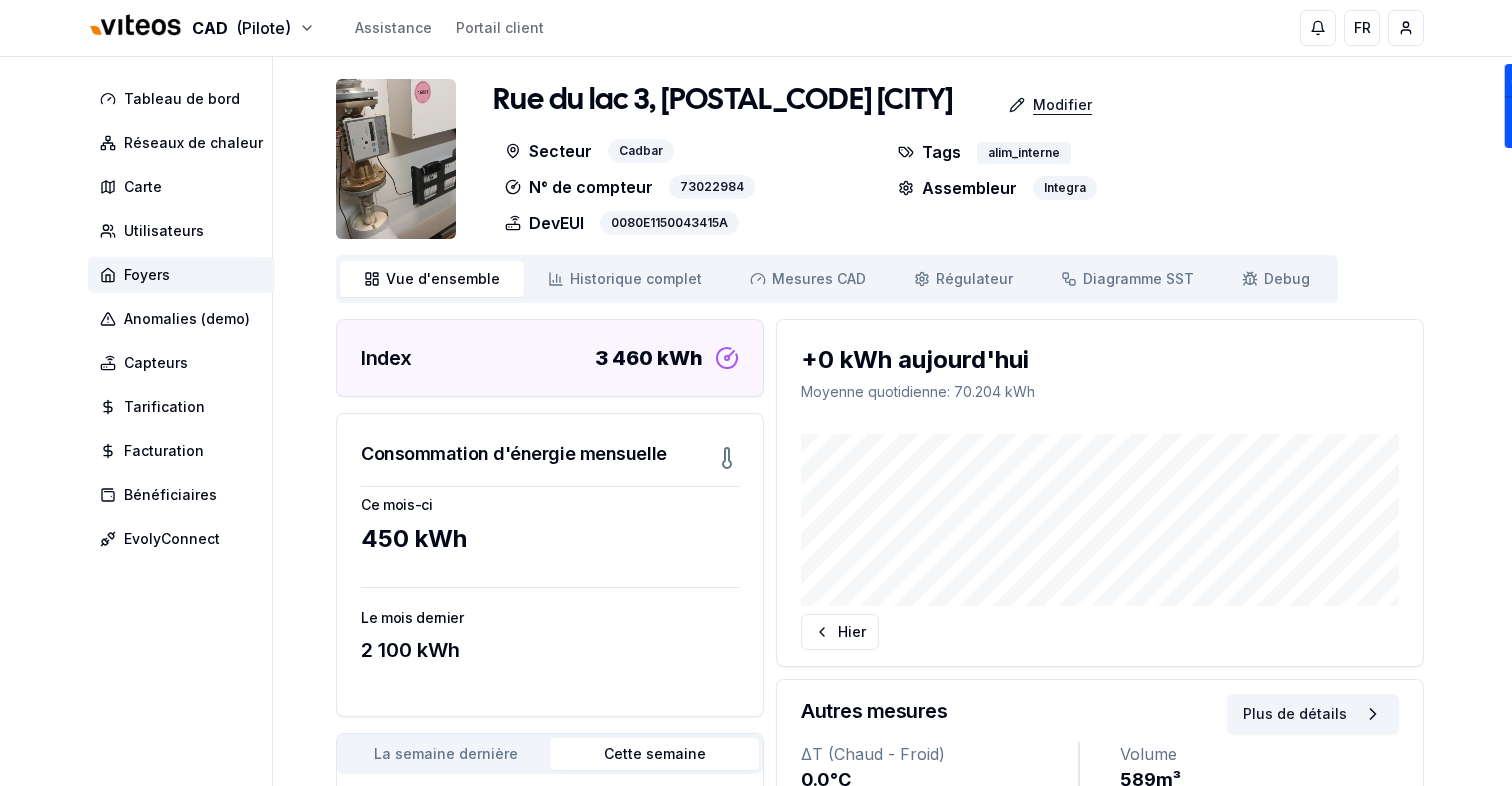 click on "Modifier" at bounding box center (1062, 105) 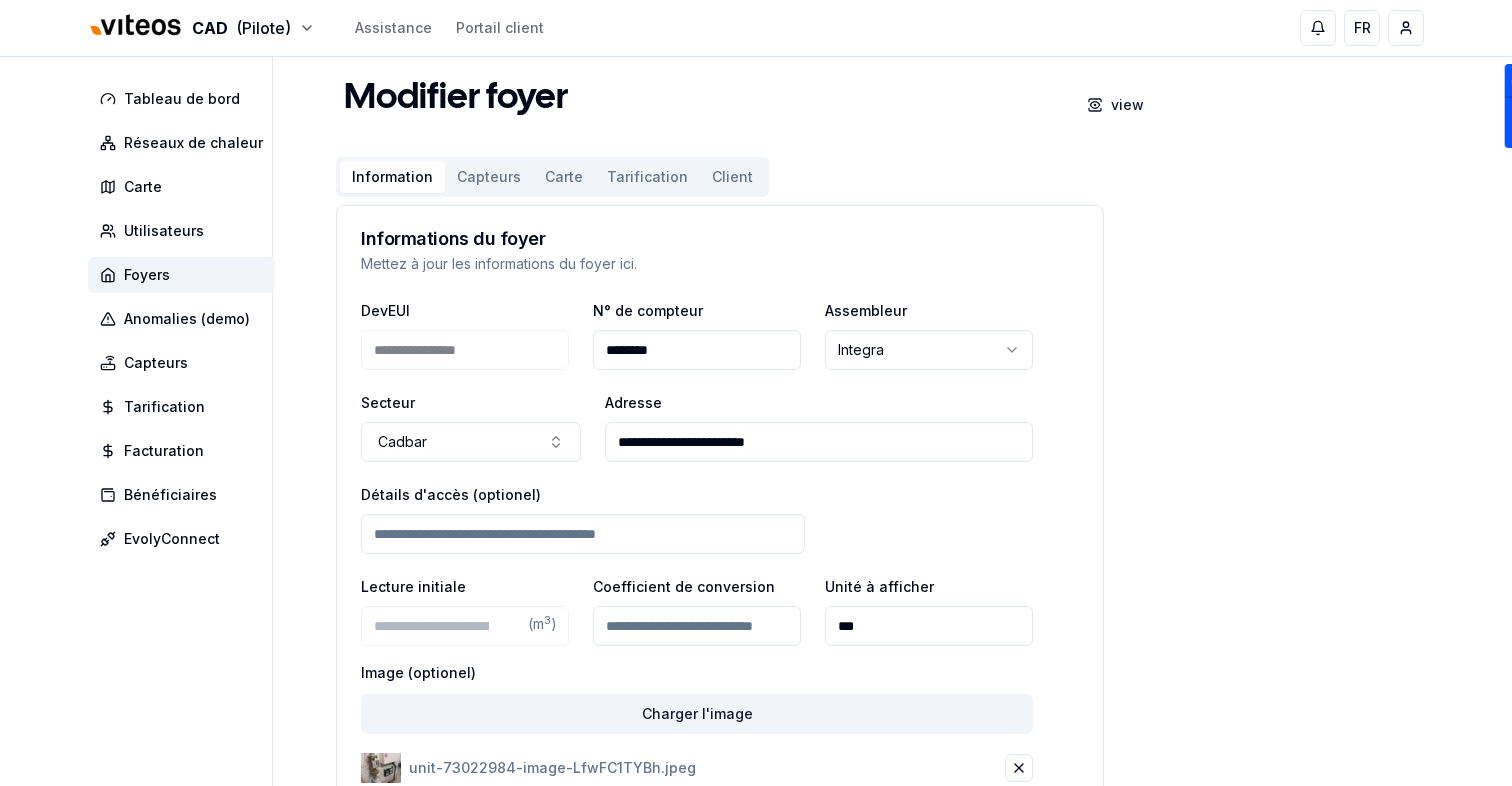 scroll, scrollTop: 0, scrollLeft: 0, axis: both 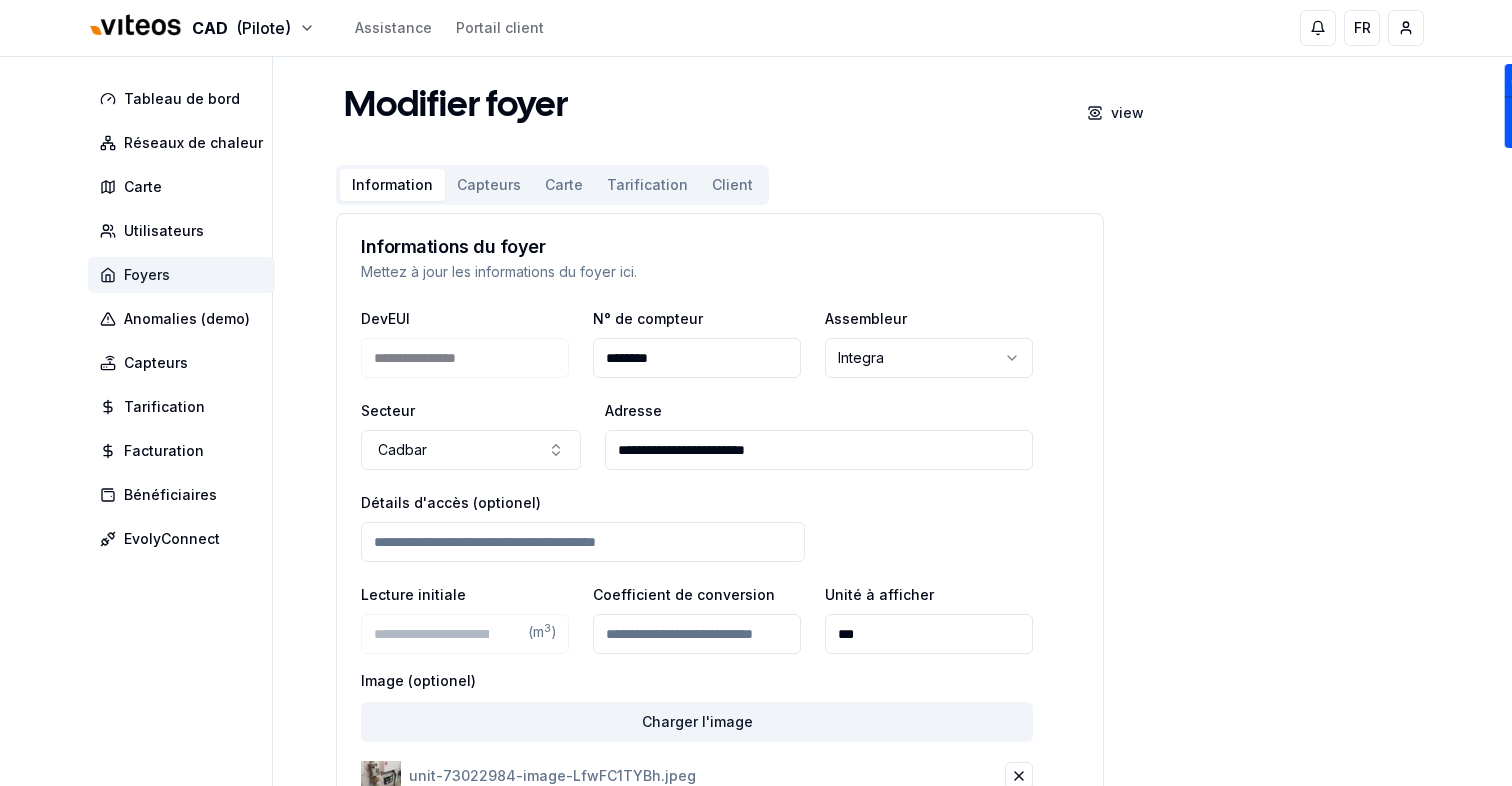 click on "Foyers" at bounding box center (181, 275) 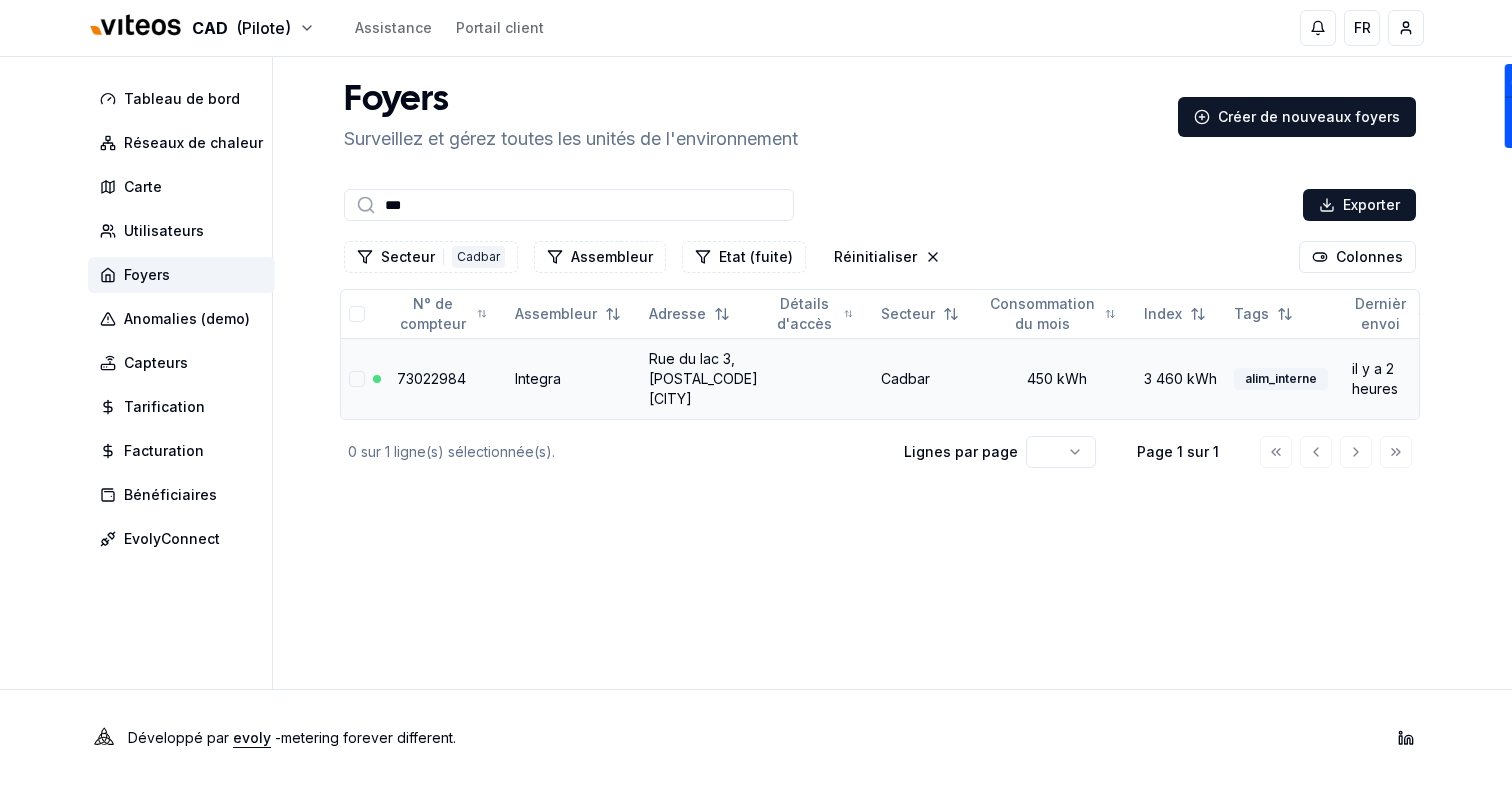click on "[STREET_NAME] [NUMBER], [POSTAL_CODE] [CITY]" at bounding box center (703, 378) 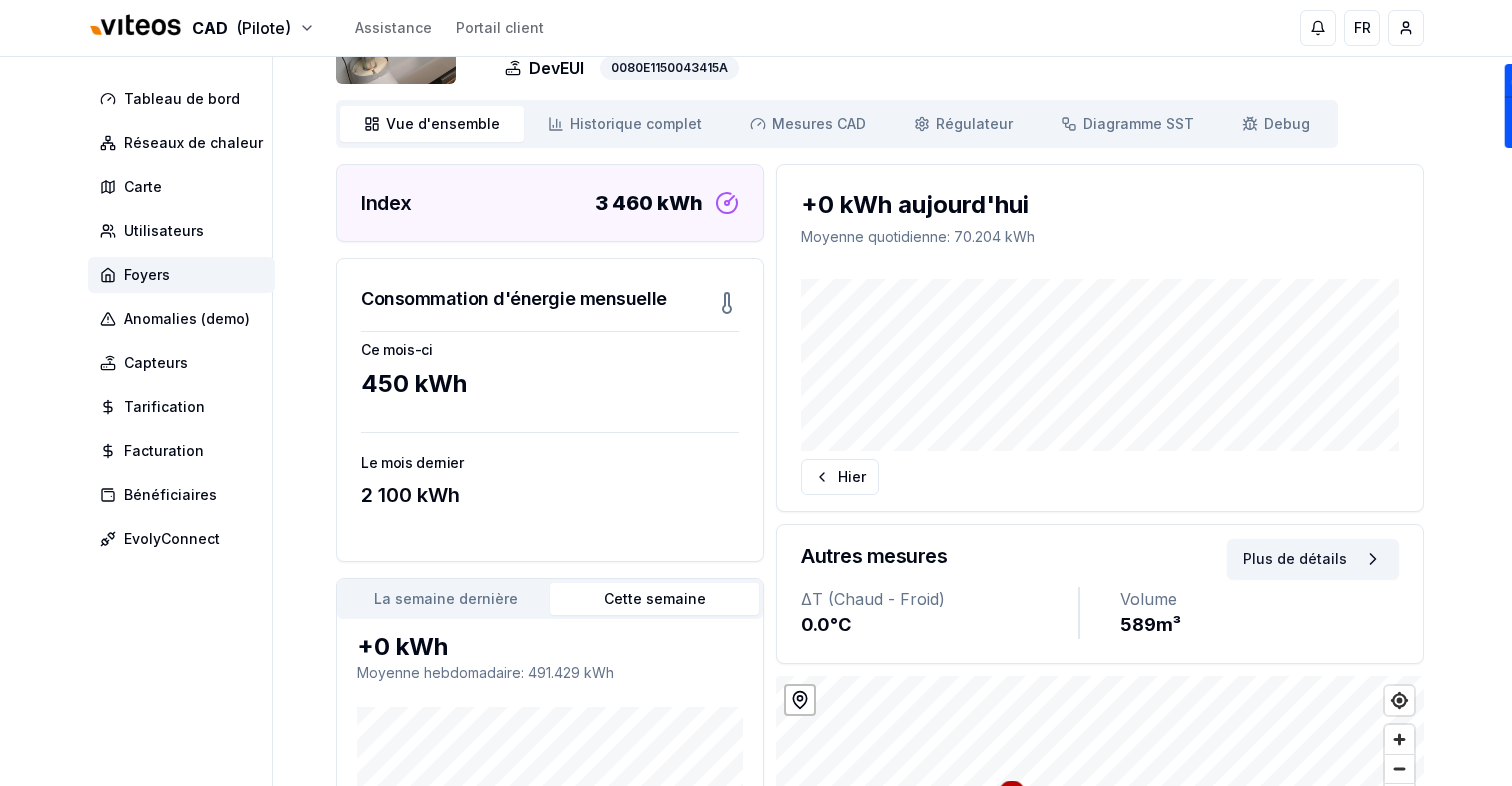 scroll, scrollTop: 0, scrollLeft: 0, axis: both 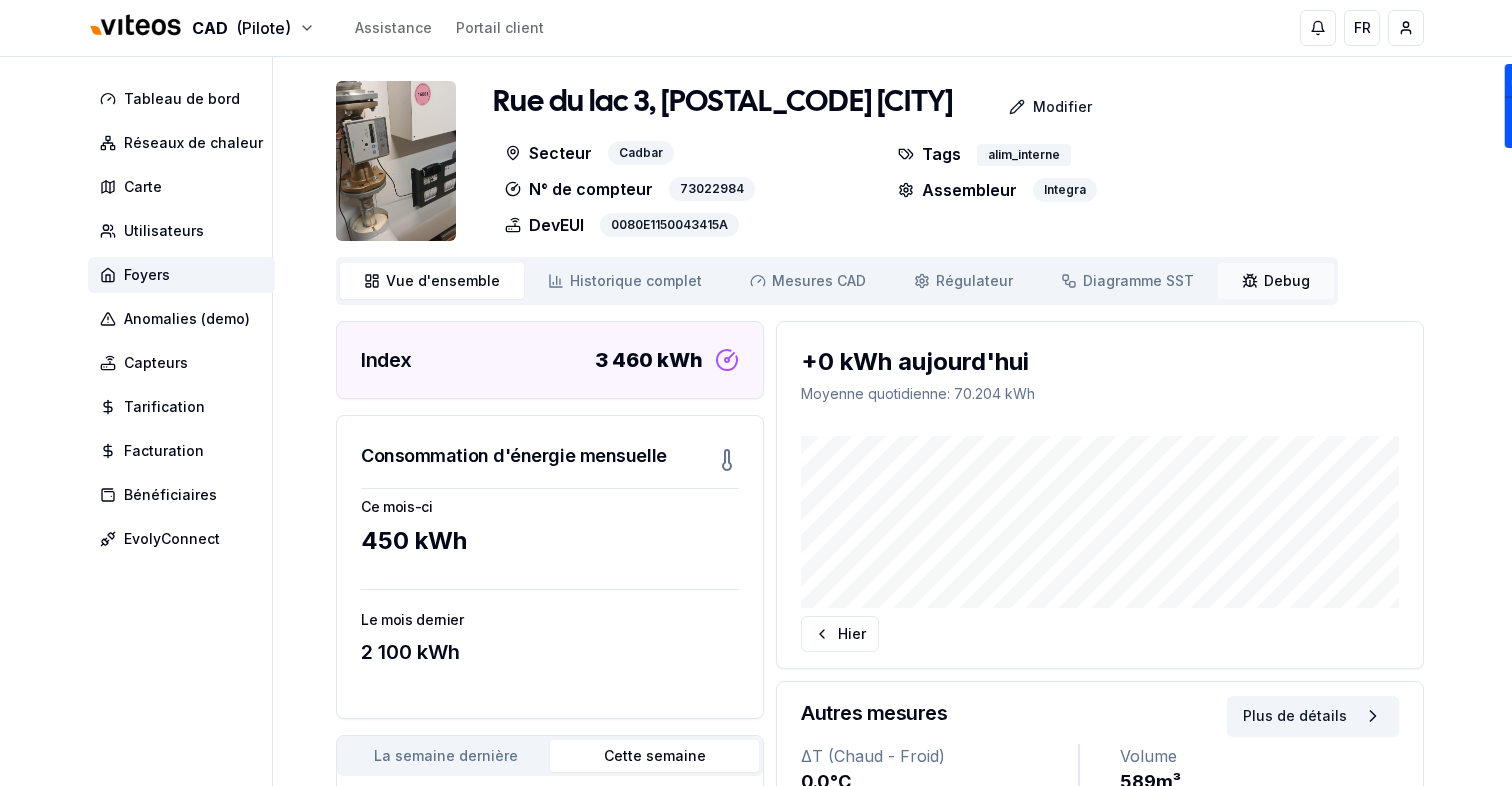 click on "Debug Debug" at bounding box center [1276, 281] 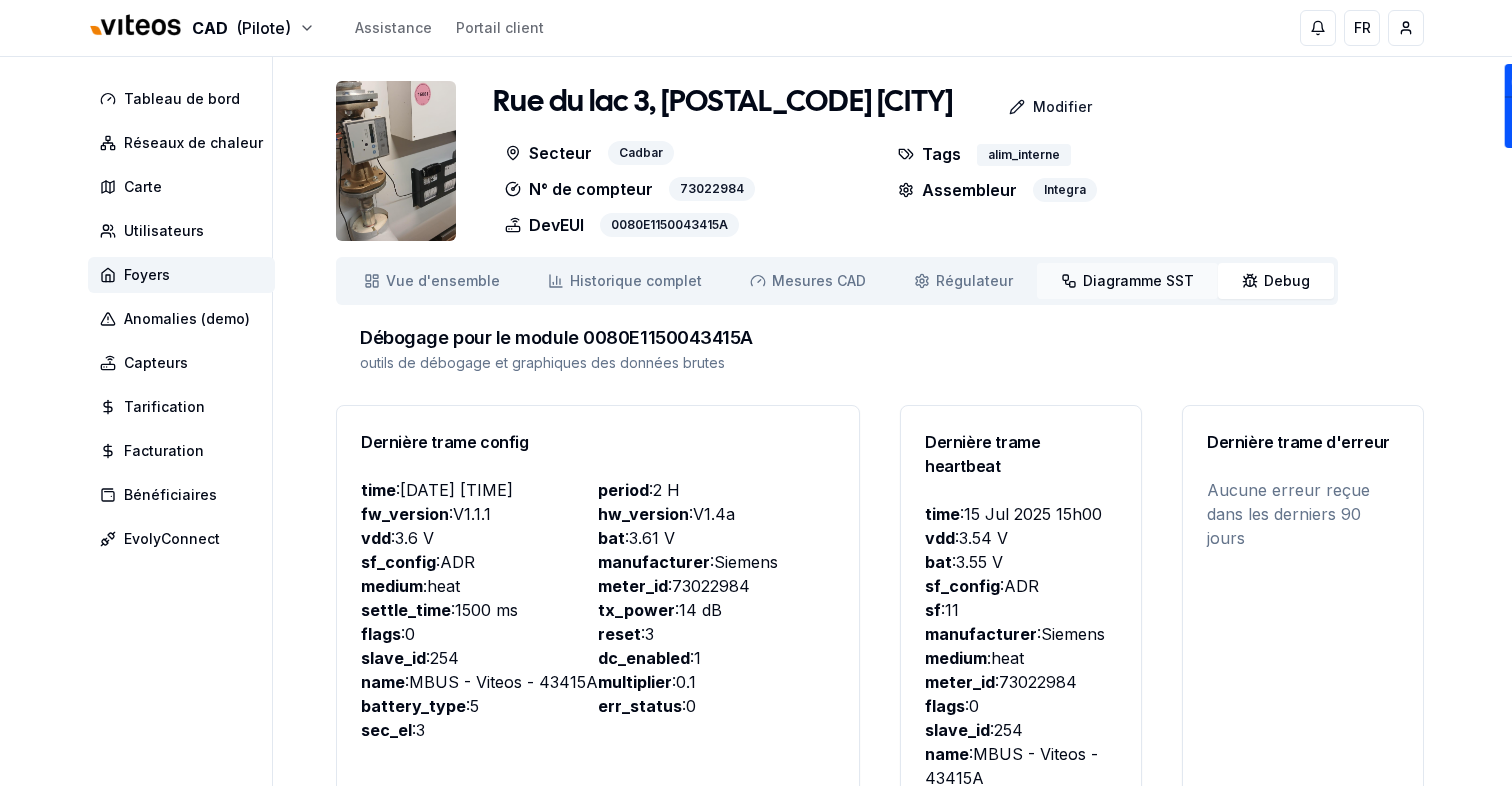 click on "Diagramme SST" at bounding box center (1138, 281) 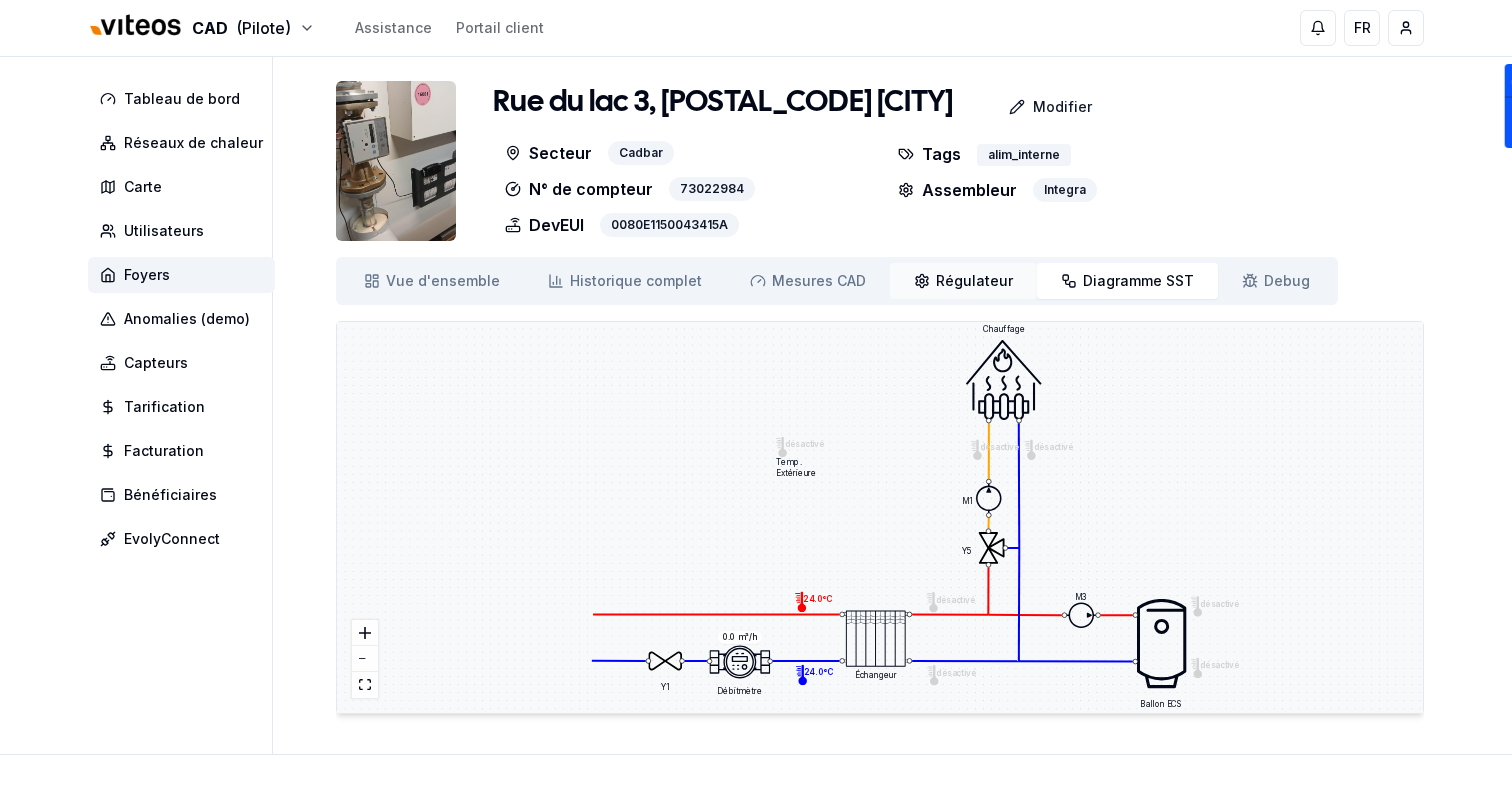 click on "Régulateur" at bounding box center (974, 281) 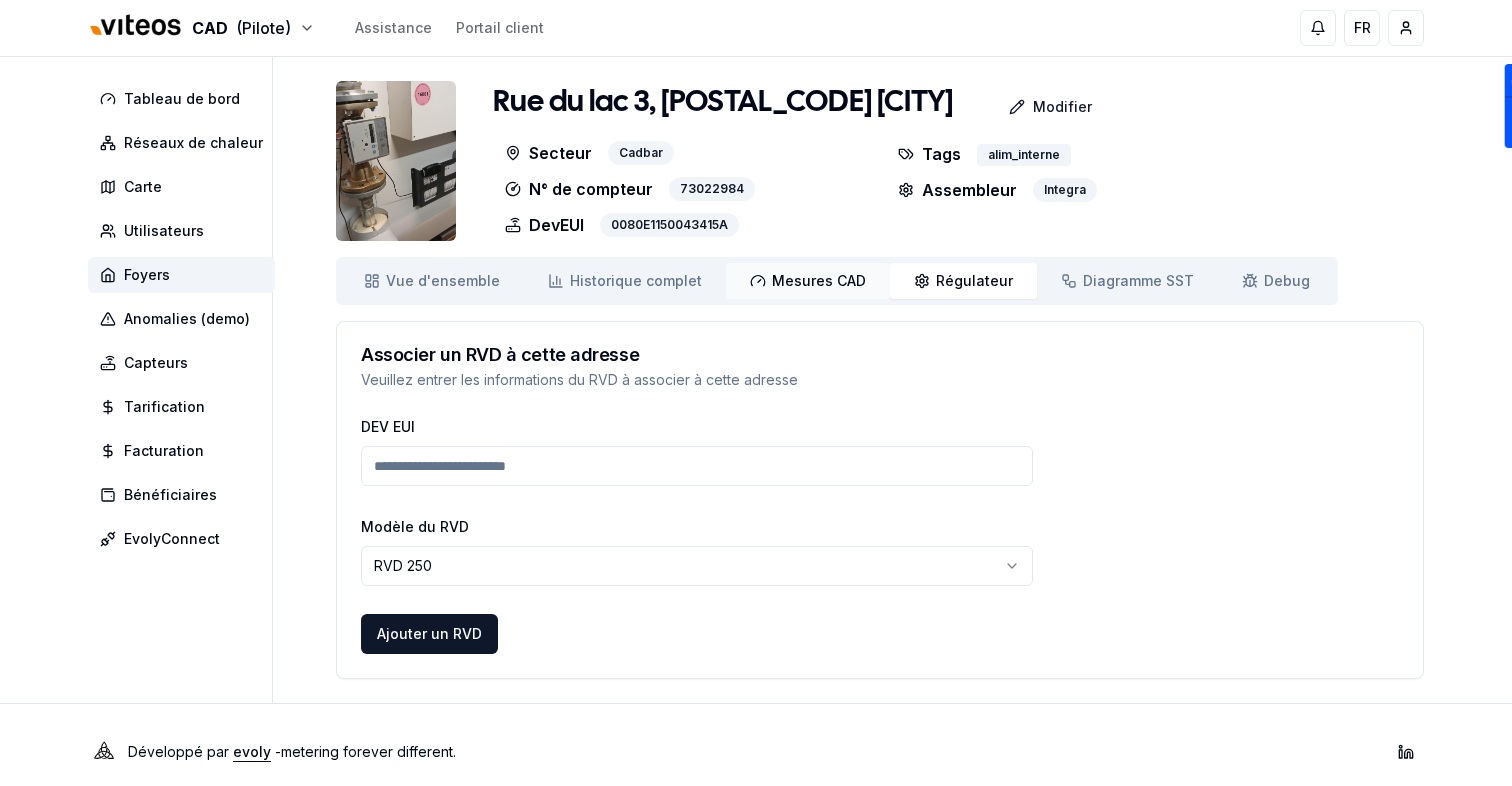 click 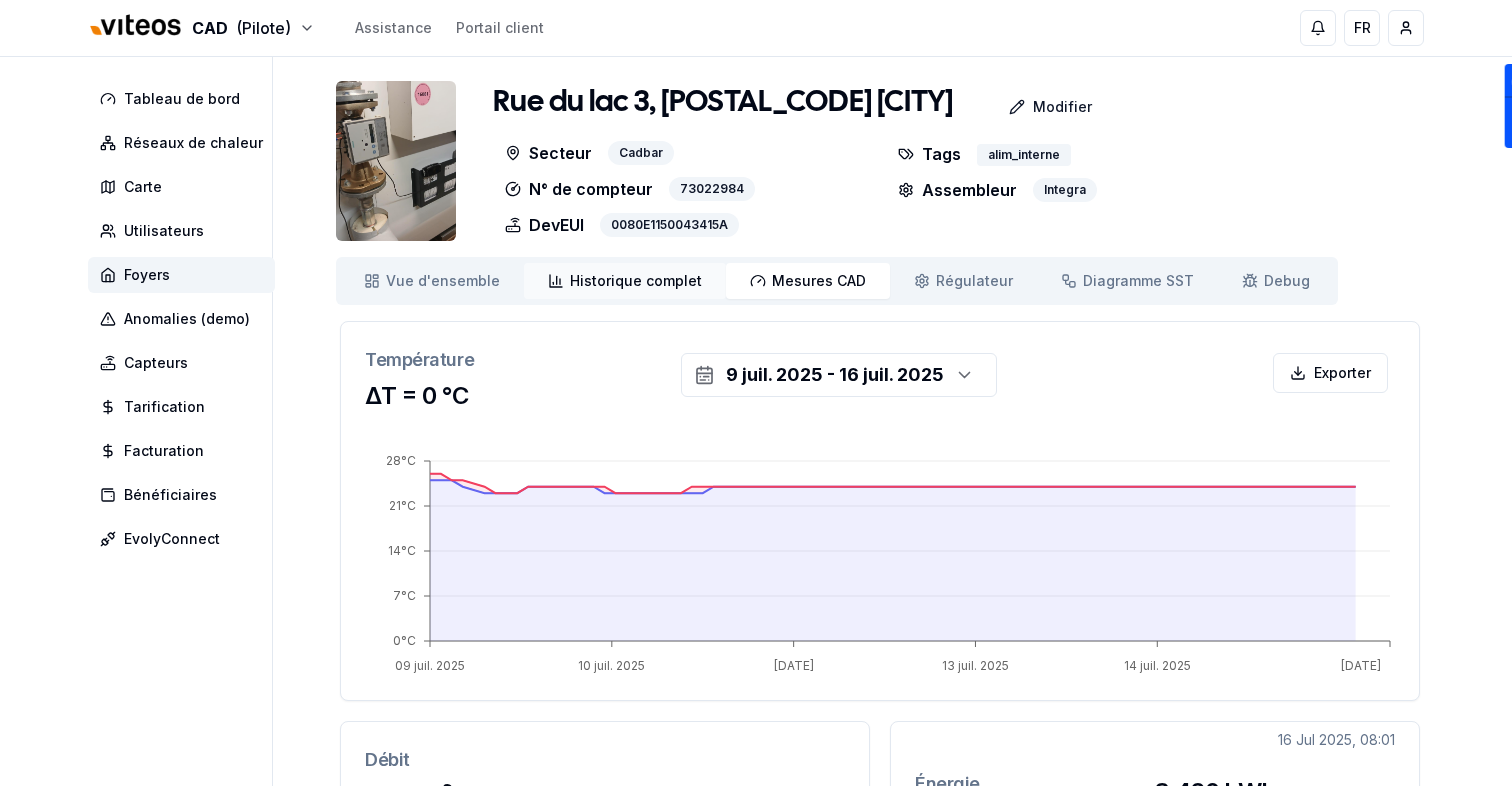 click on "Historique complet Historique" at bounding box center [625, 281] 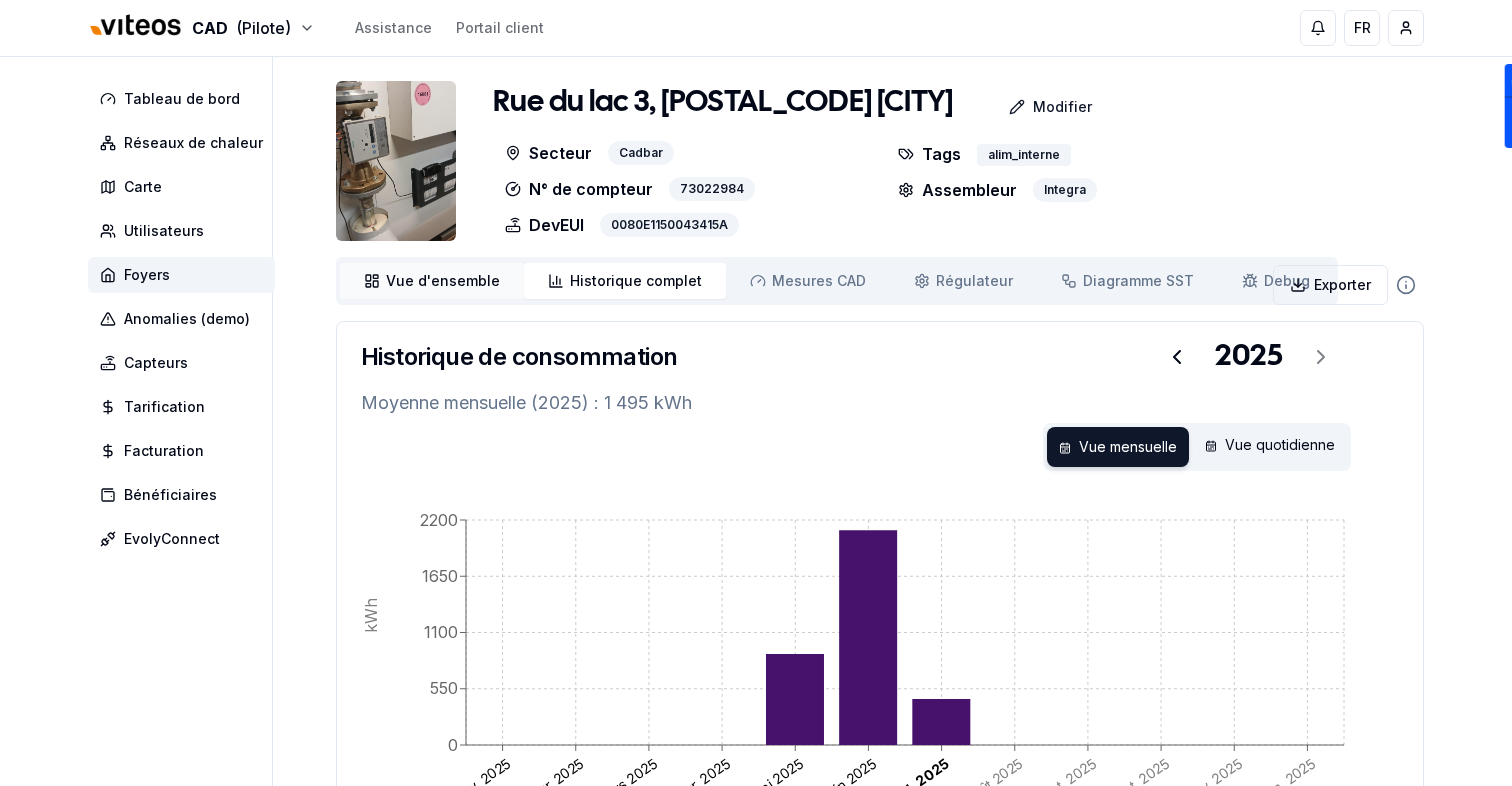 click on "Vue d'ensemble" at bounding box center [443, 281] 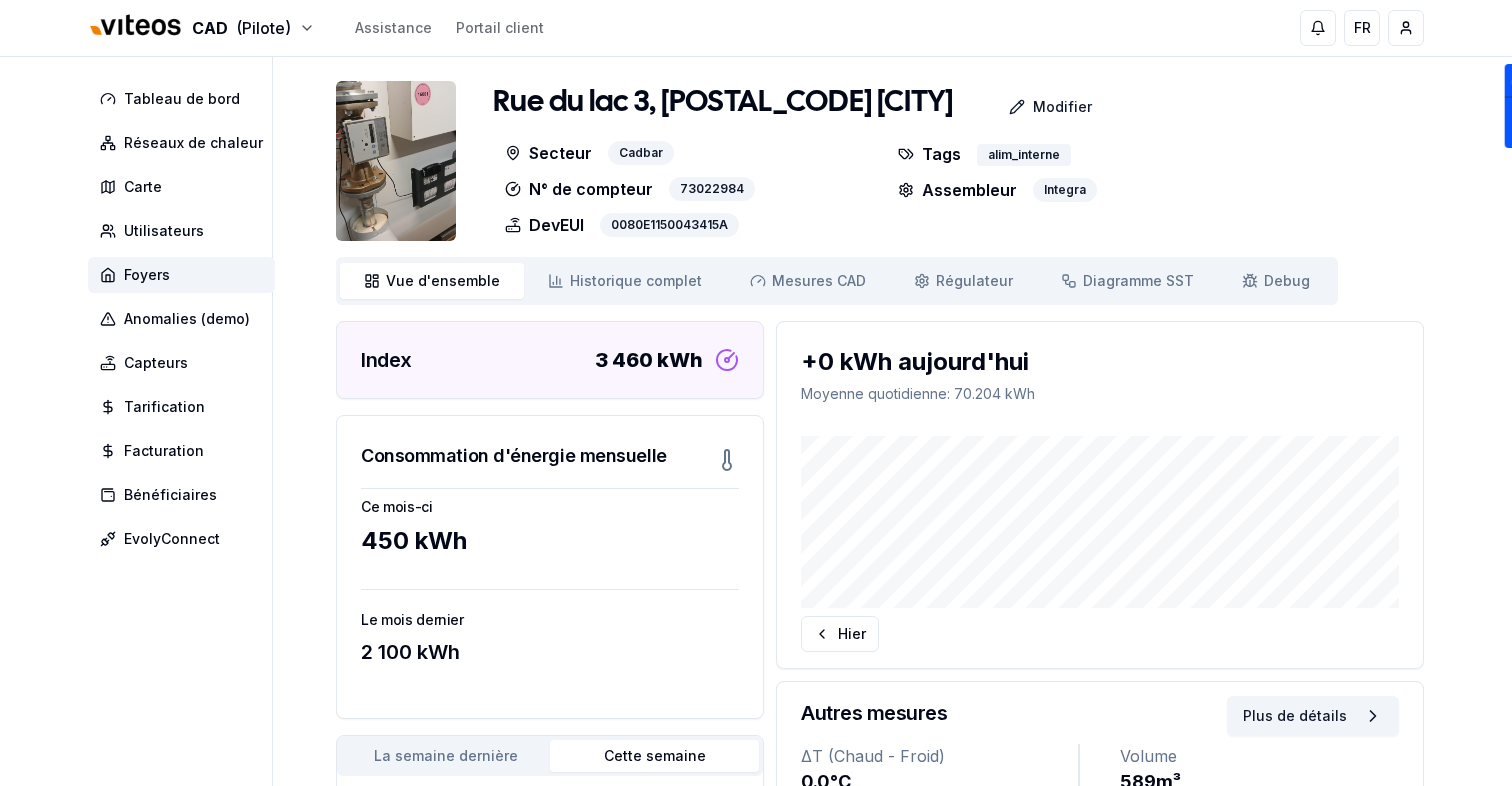 click at bounding box center [396, 161] 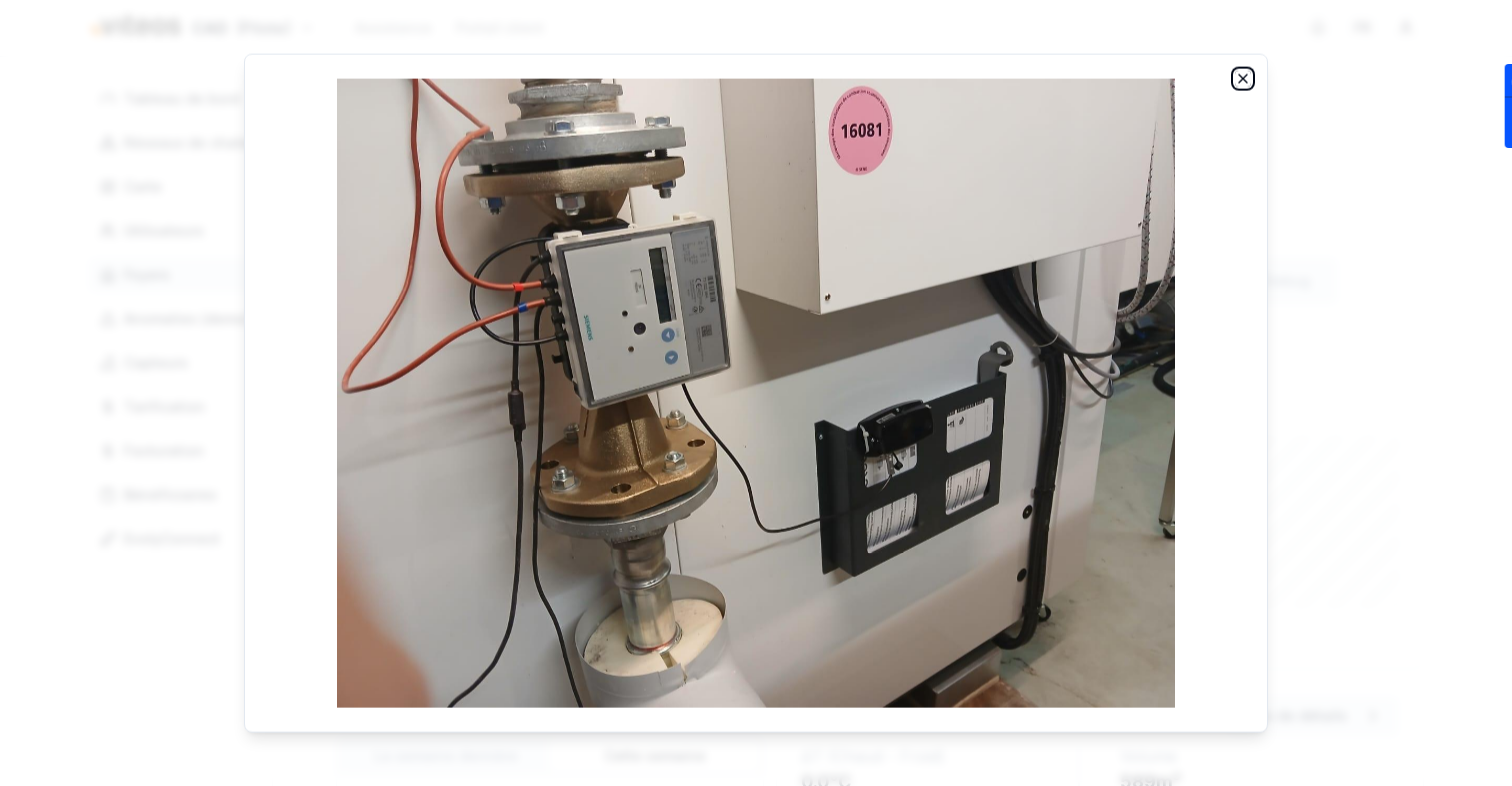 click 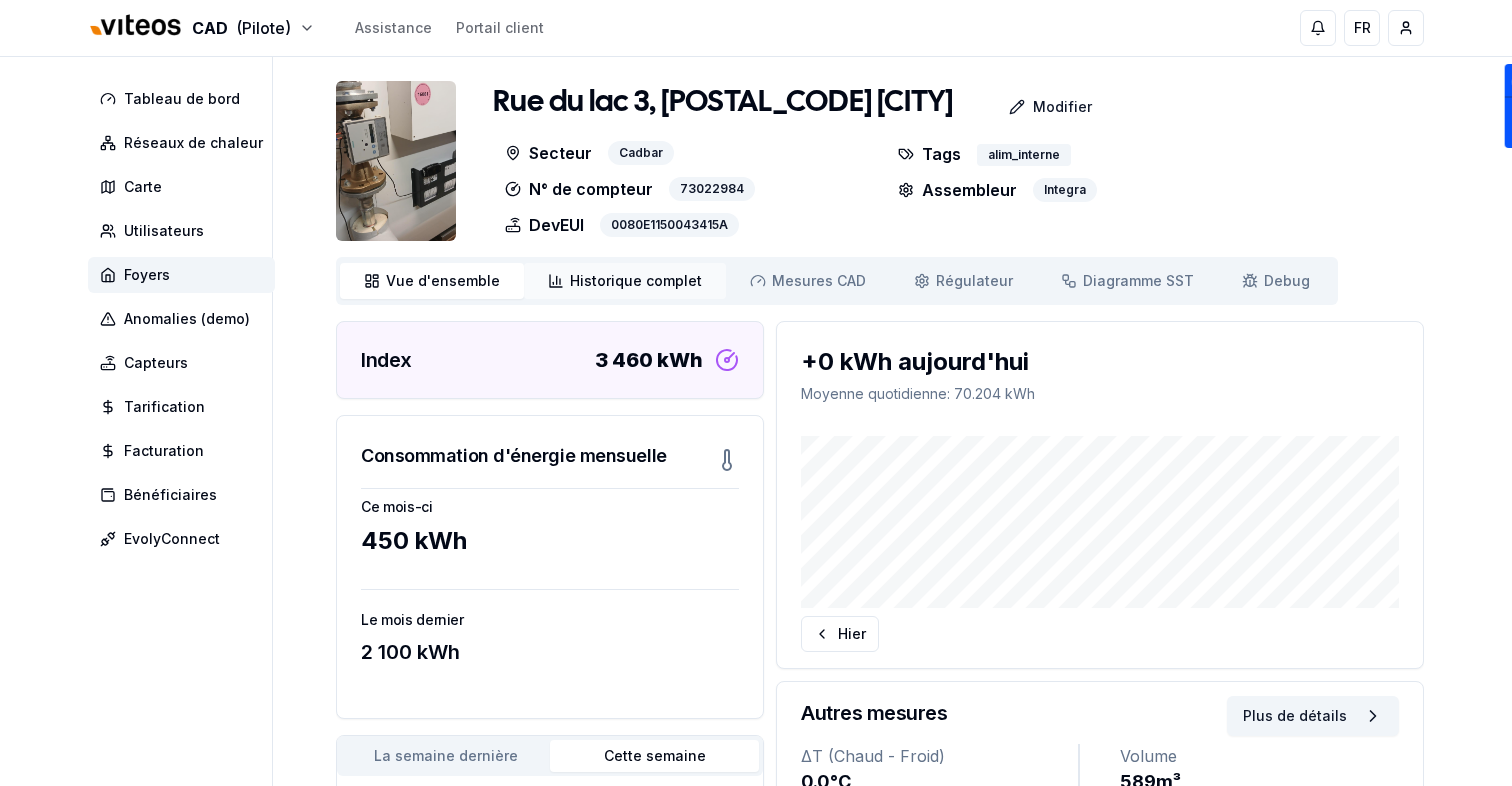 click on "Historique complet Historique" at bounding box center (625, 281) 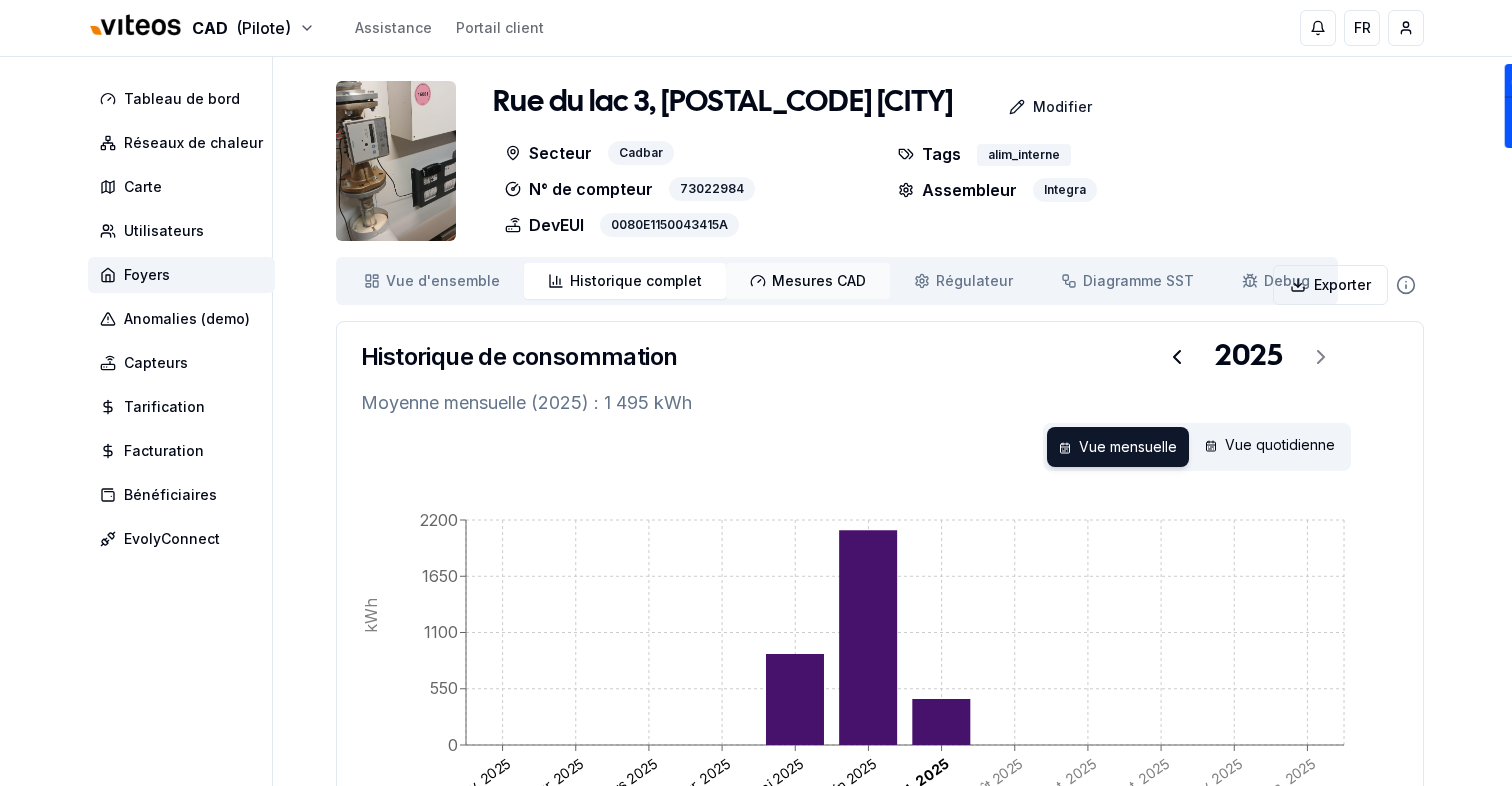 click on "Mesures CAD Mes. CAD" at bounding box center [808, 281] 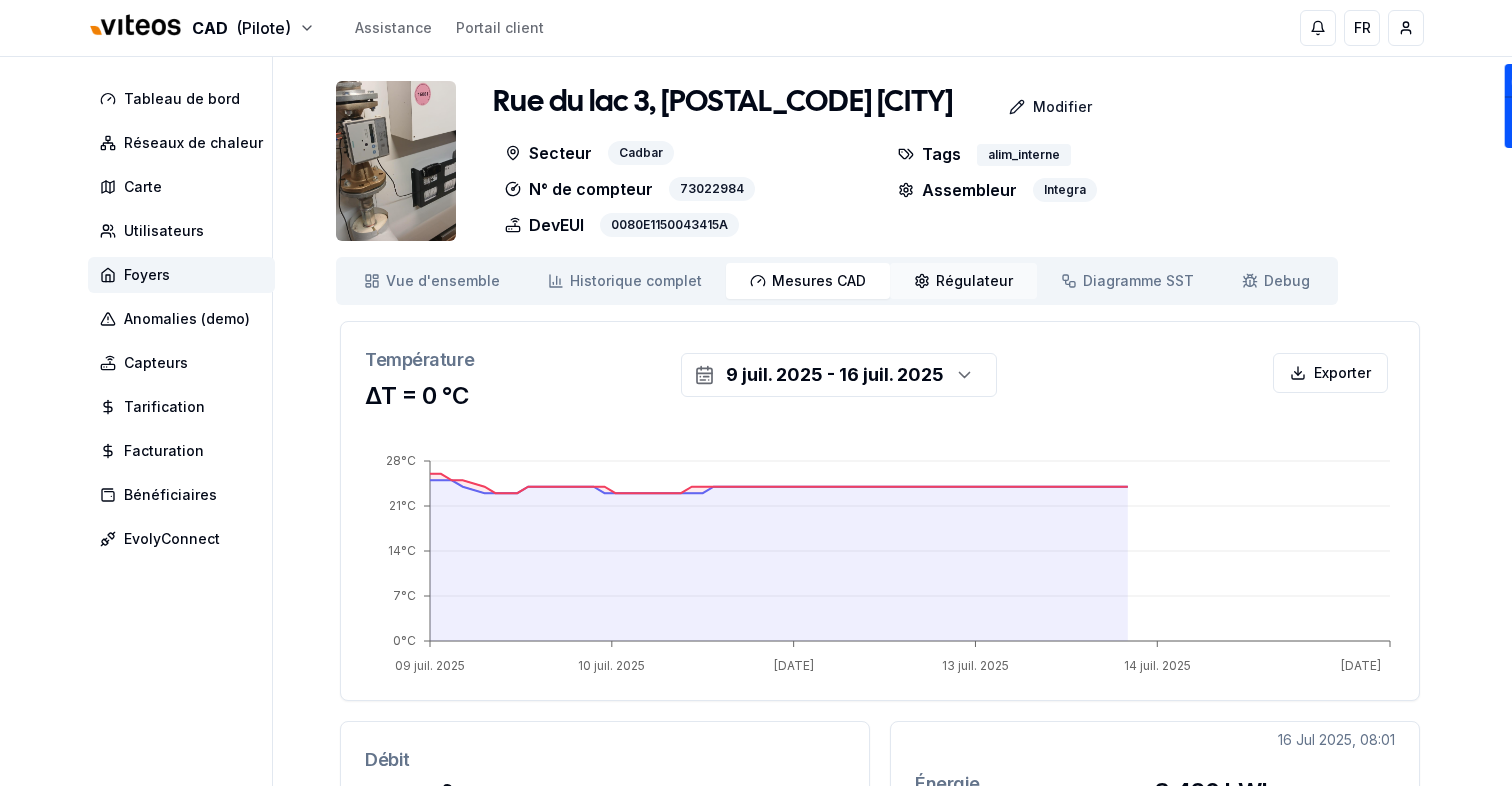 click on "Régulateur" at bounding box center (974, 281) 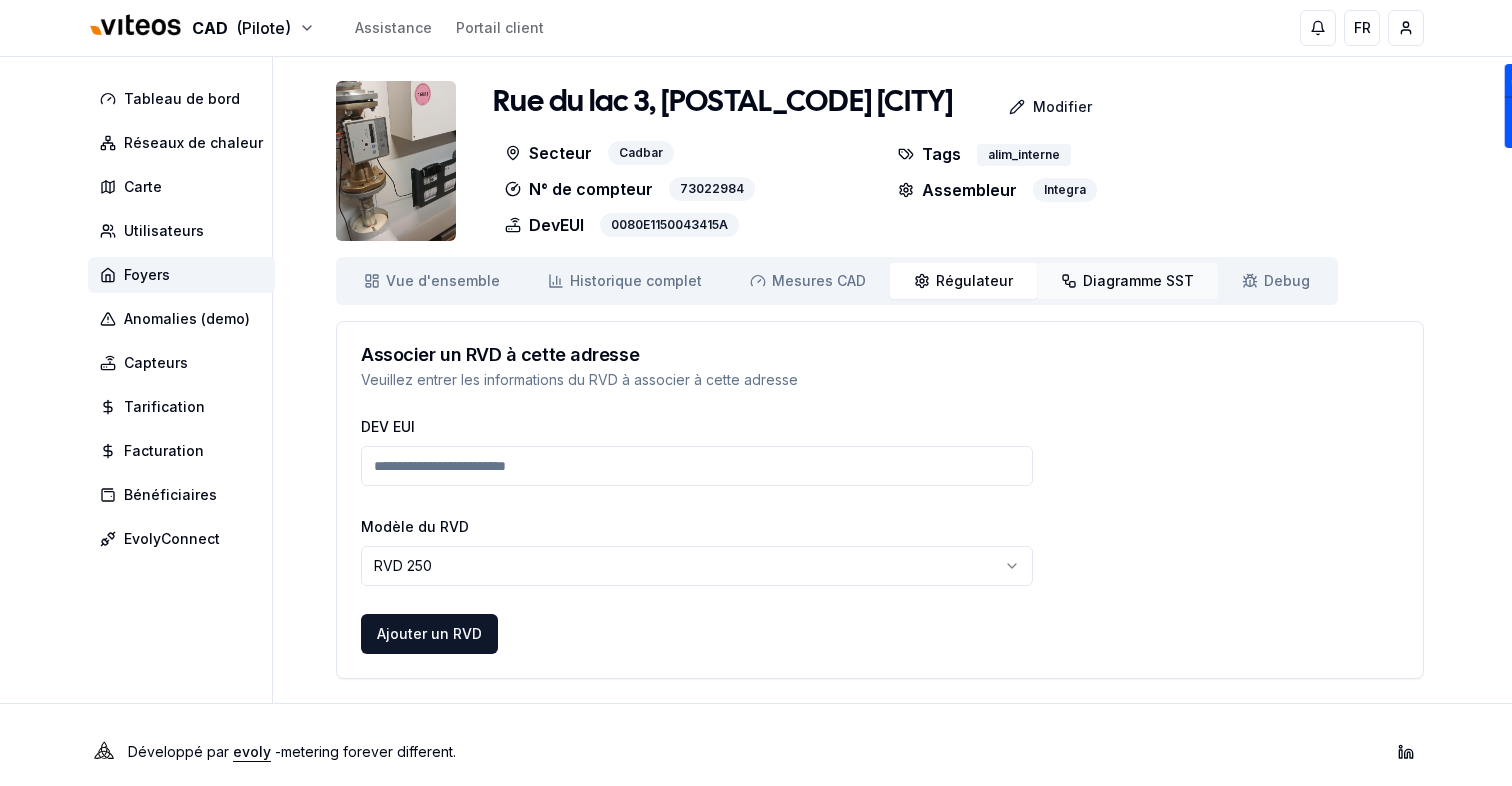 click on "Diagramme SST" at bounding box center [1138, 281] 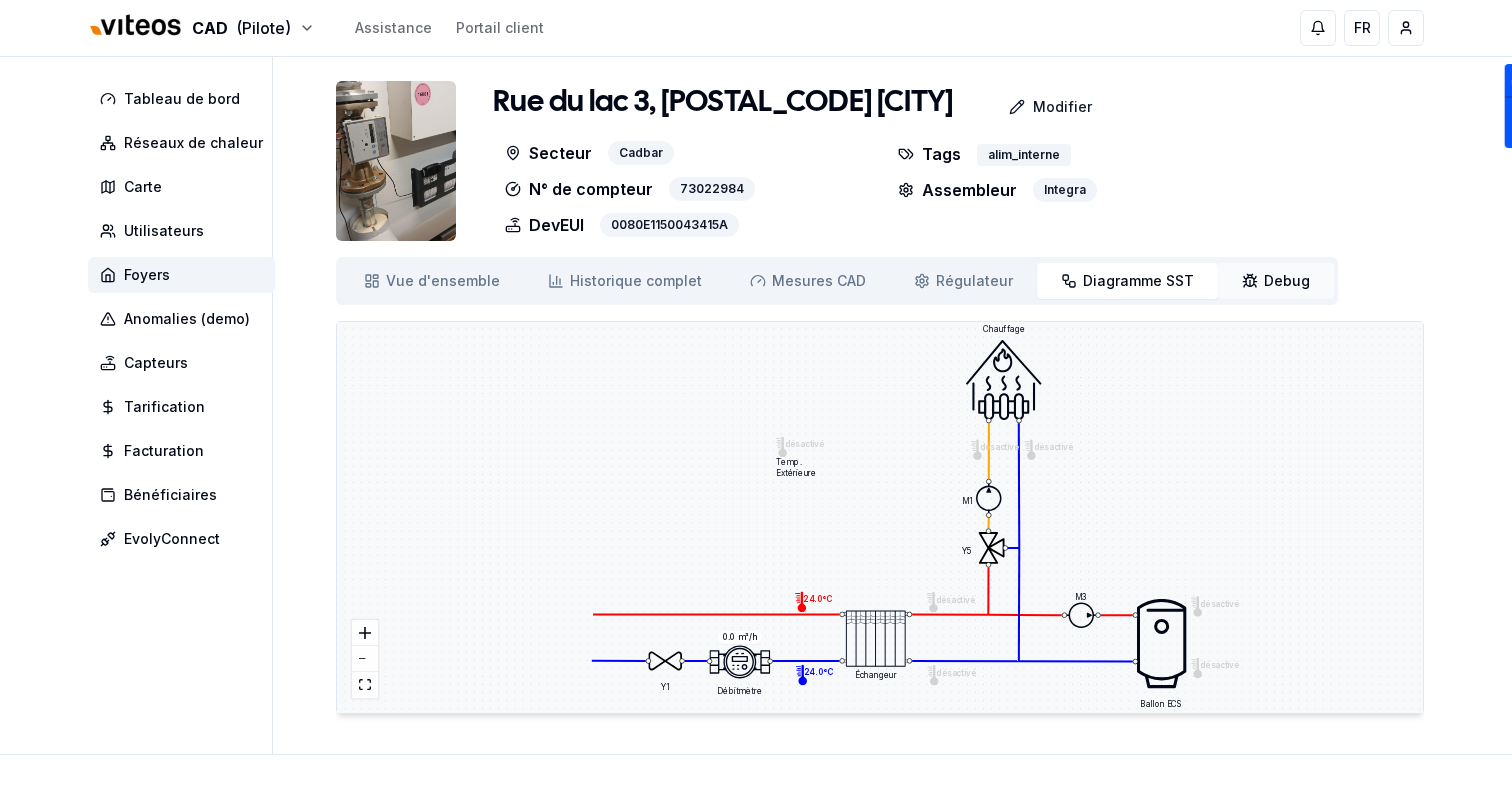 click 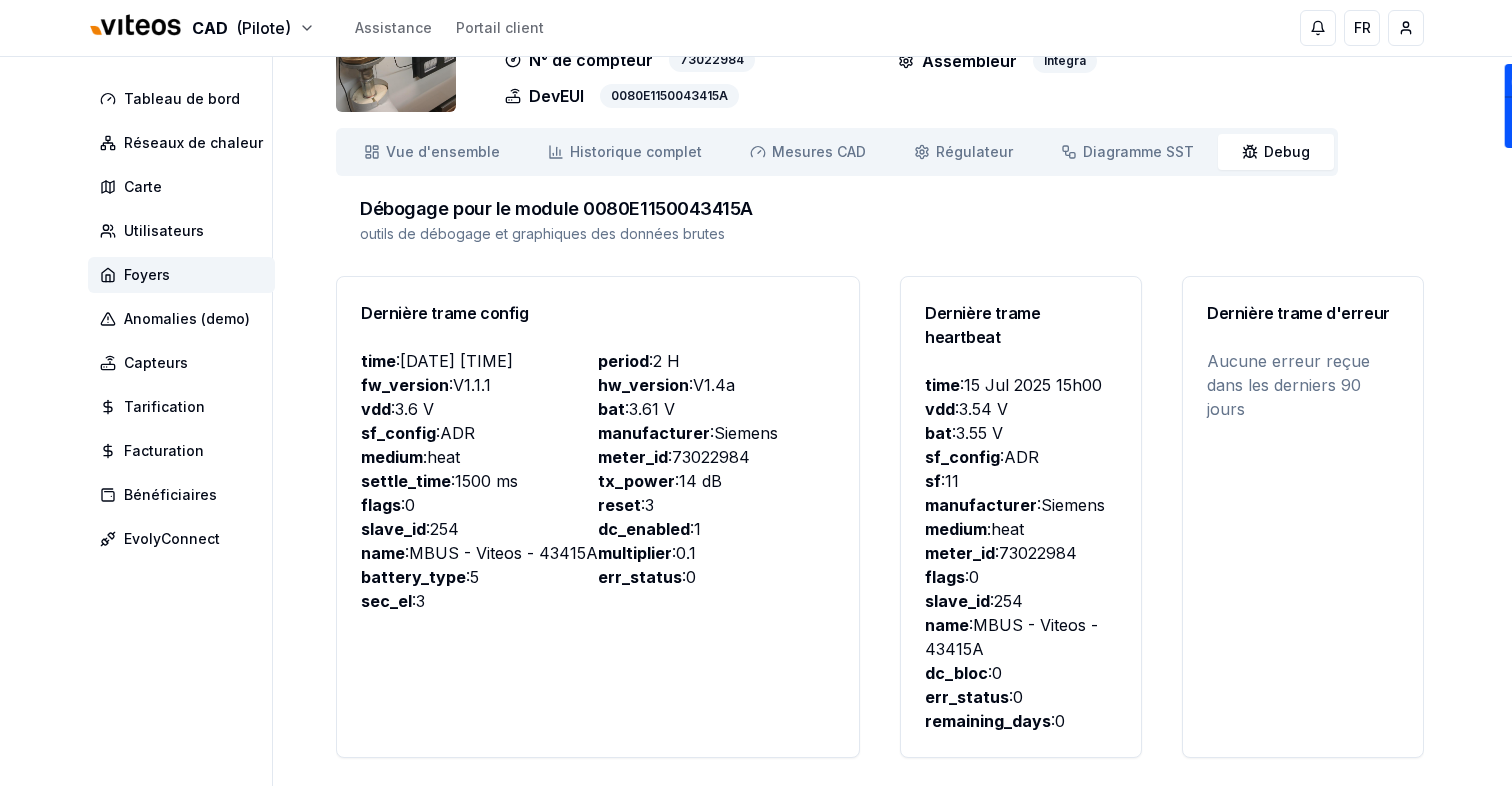scroll, scrollTop: 0, scrollLeft: 0, axis: both 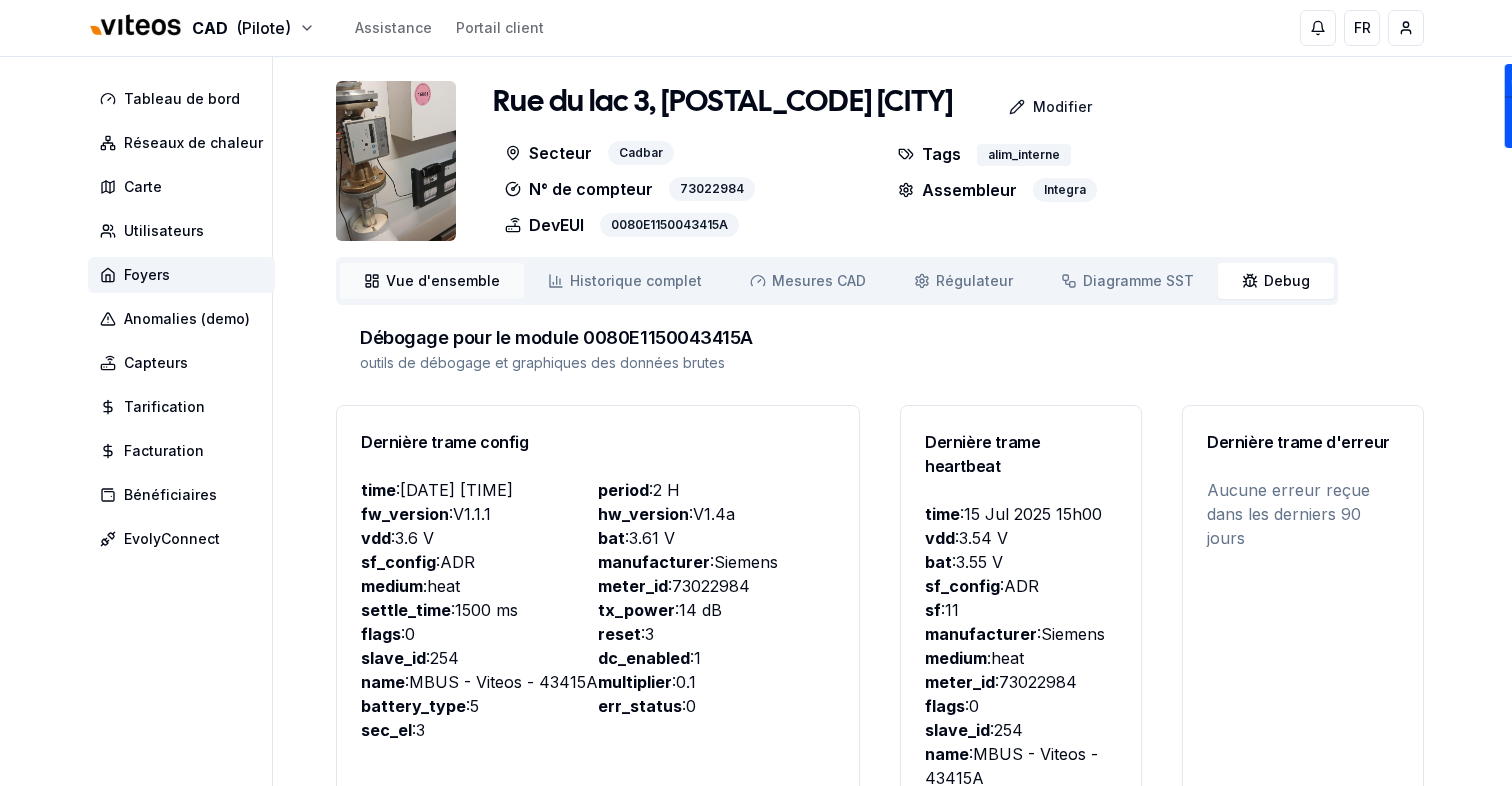 click on "Vue d'ensemble" at bounding box center (443, 281) 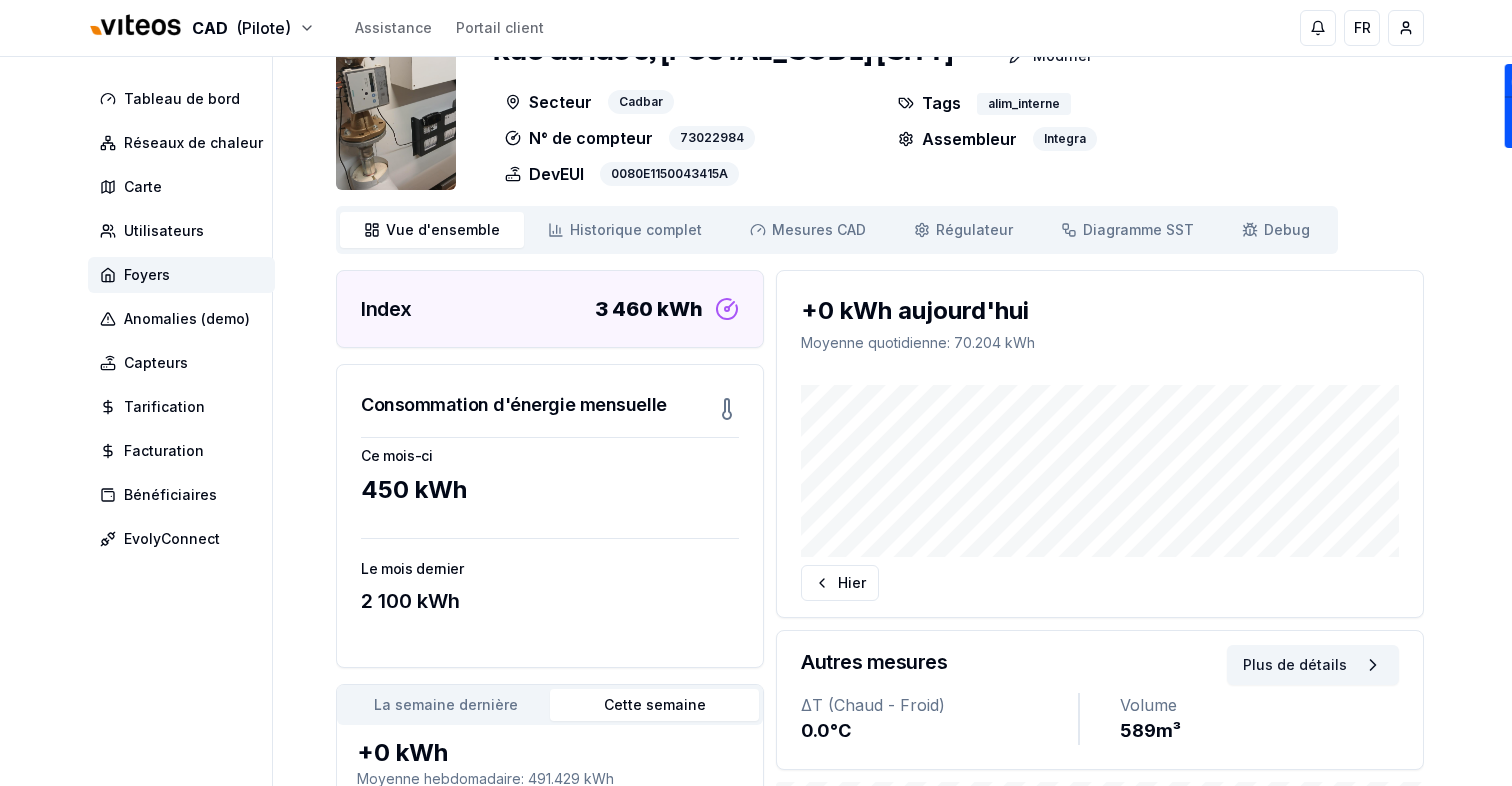 scroll, scrollTop: 0, scrollLeft: 0, axis: both 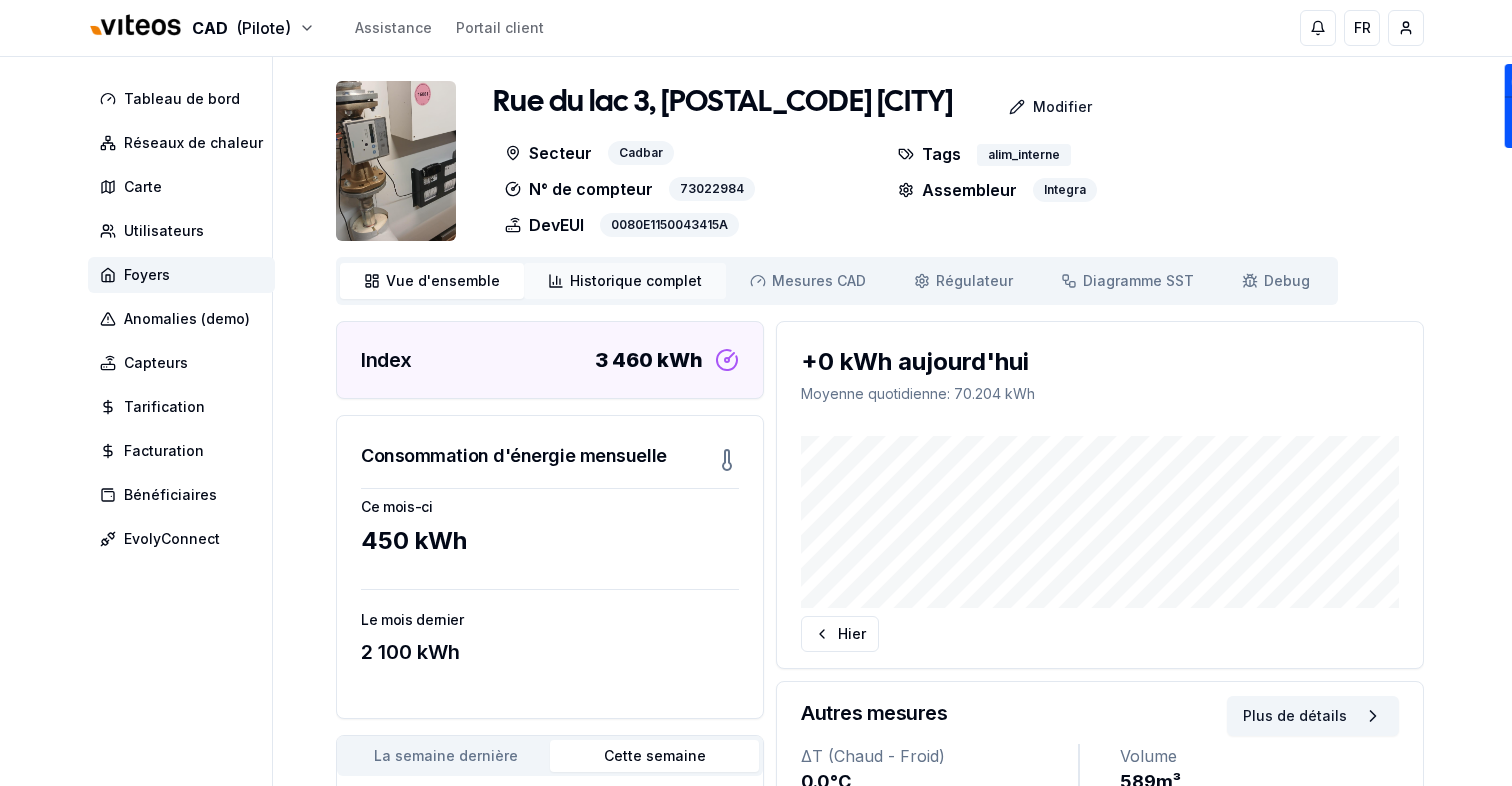 click on "Historique complet" at bounding box center [636, 281] 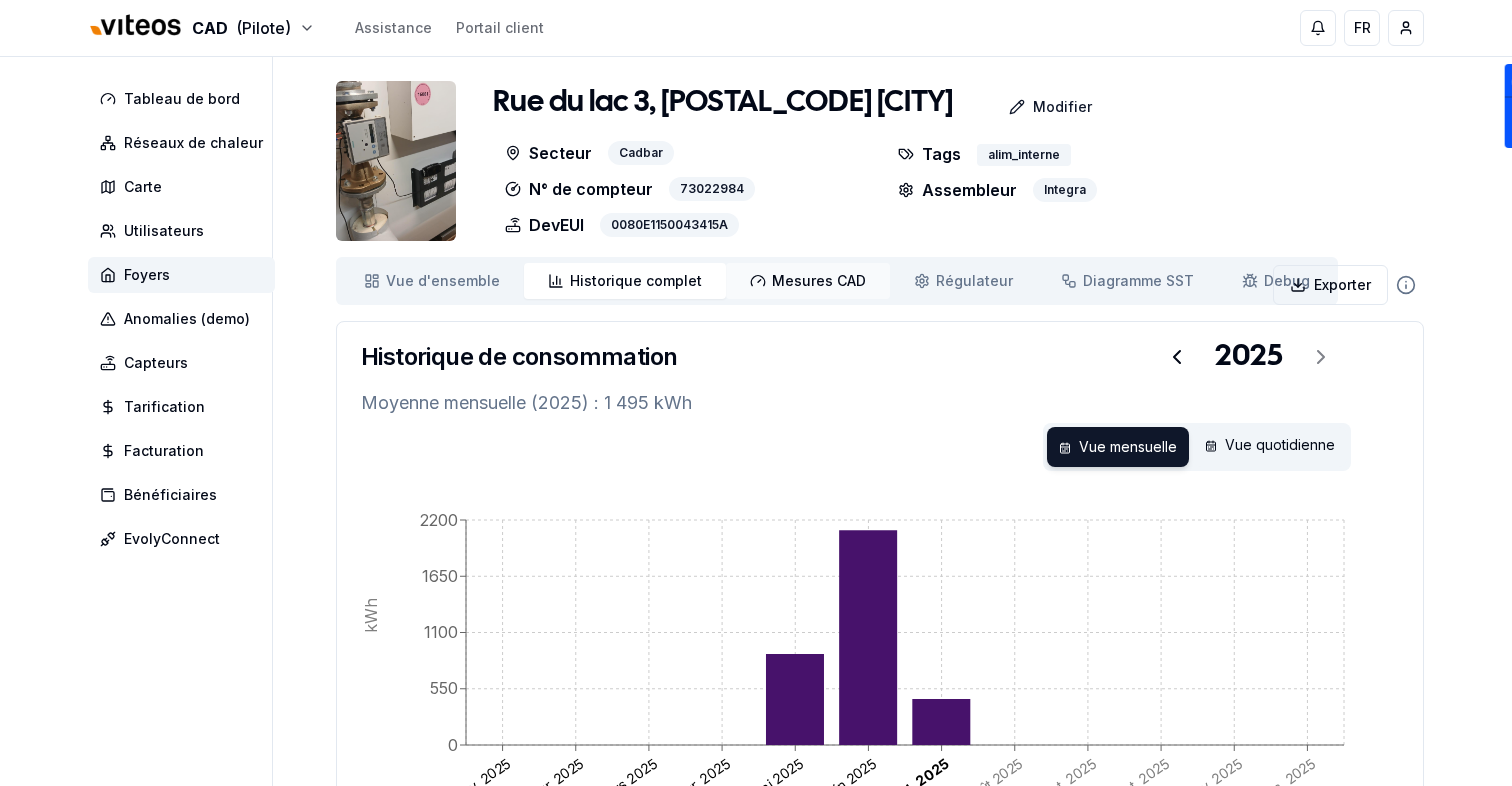 click on "Mesures CAD" at bounding box center (819, 281) 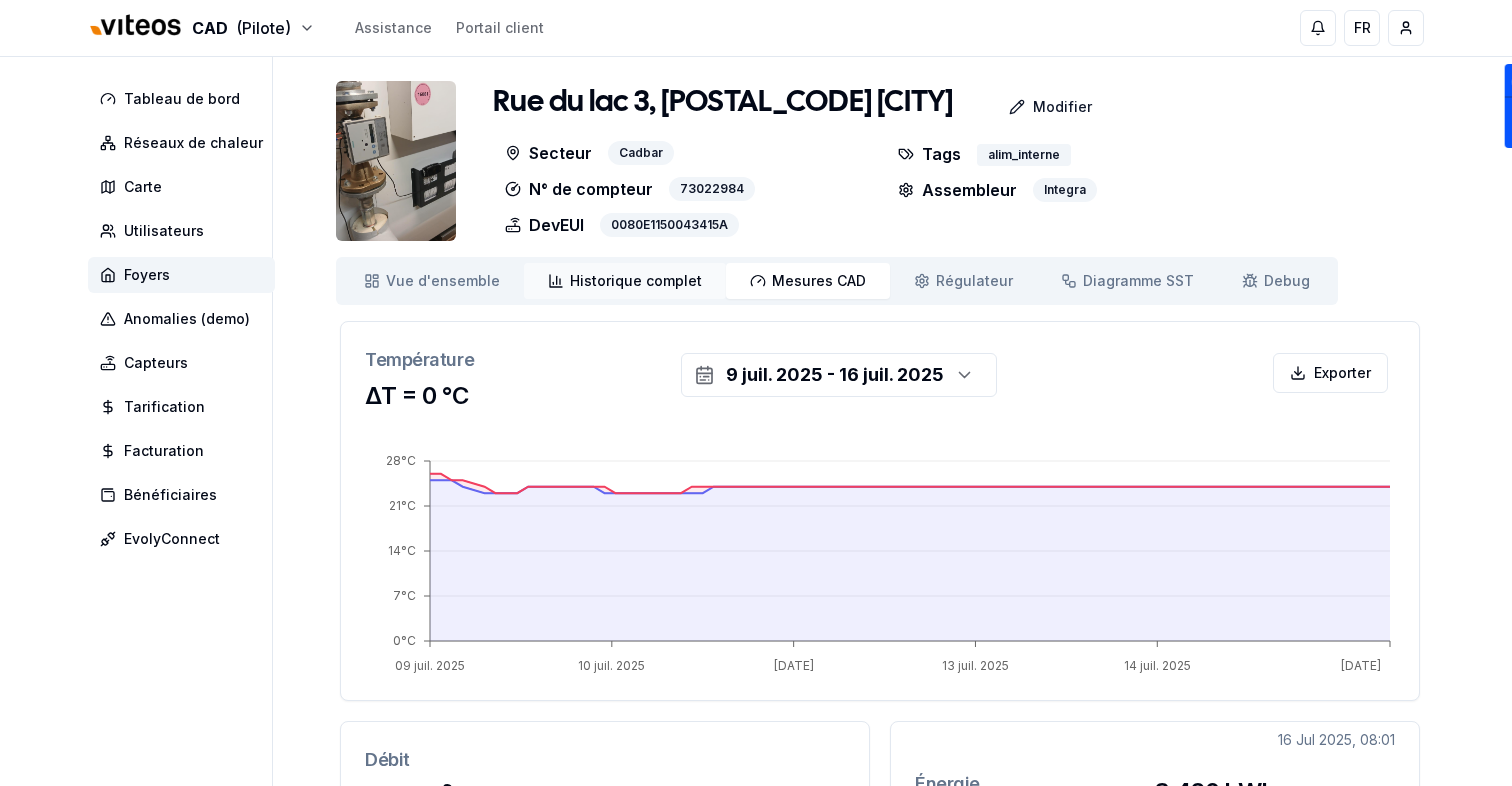 click on "Historique complet" at bounding box center [636, 281] 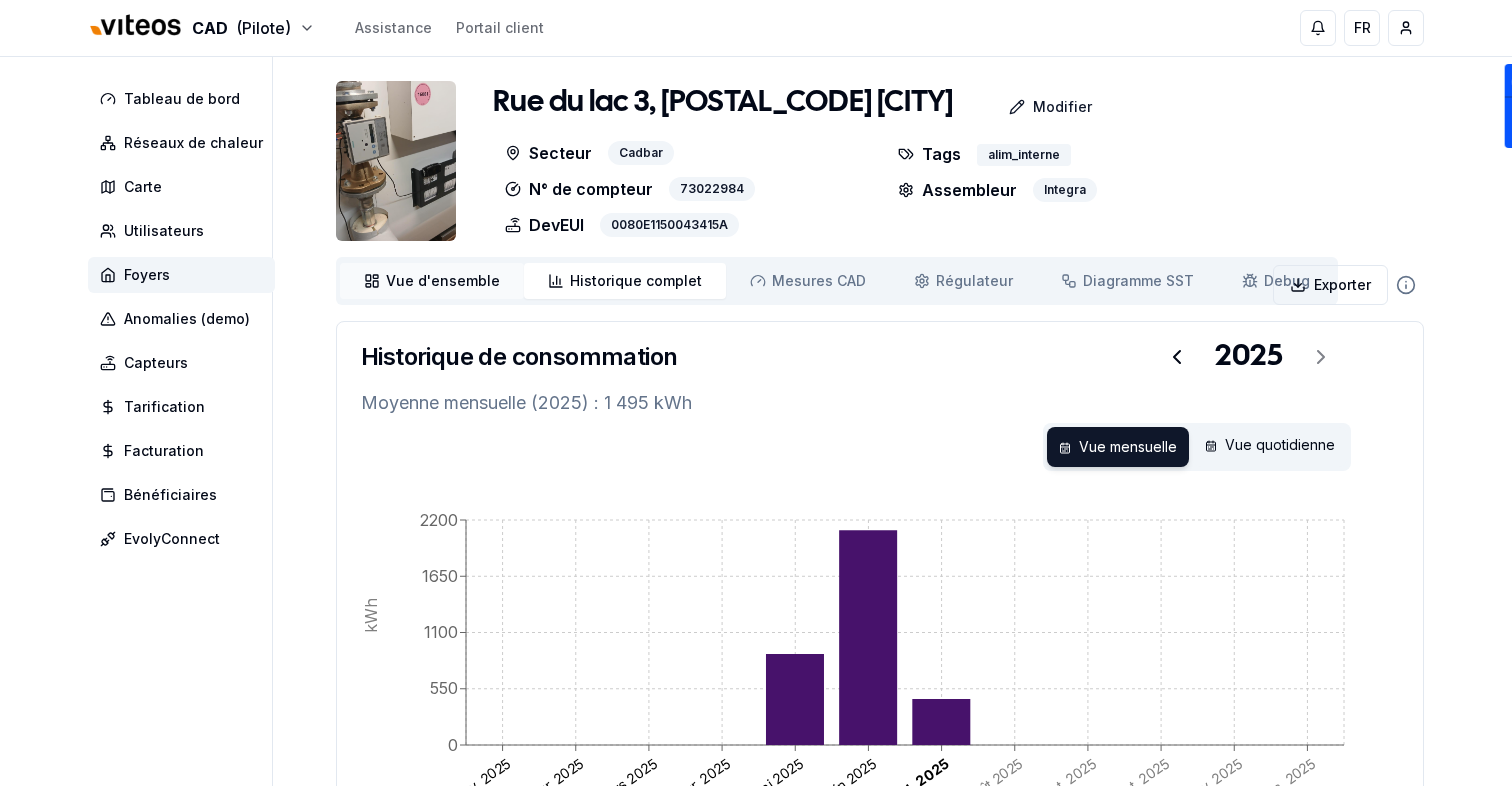 click on "Vue d'ensemble ensemble" at bounding box center [432, 281] 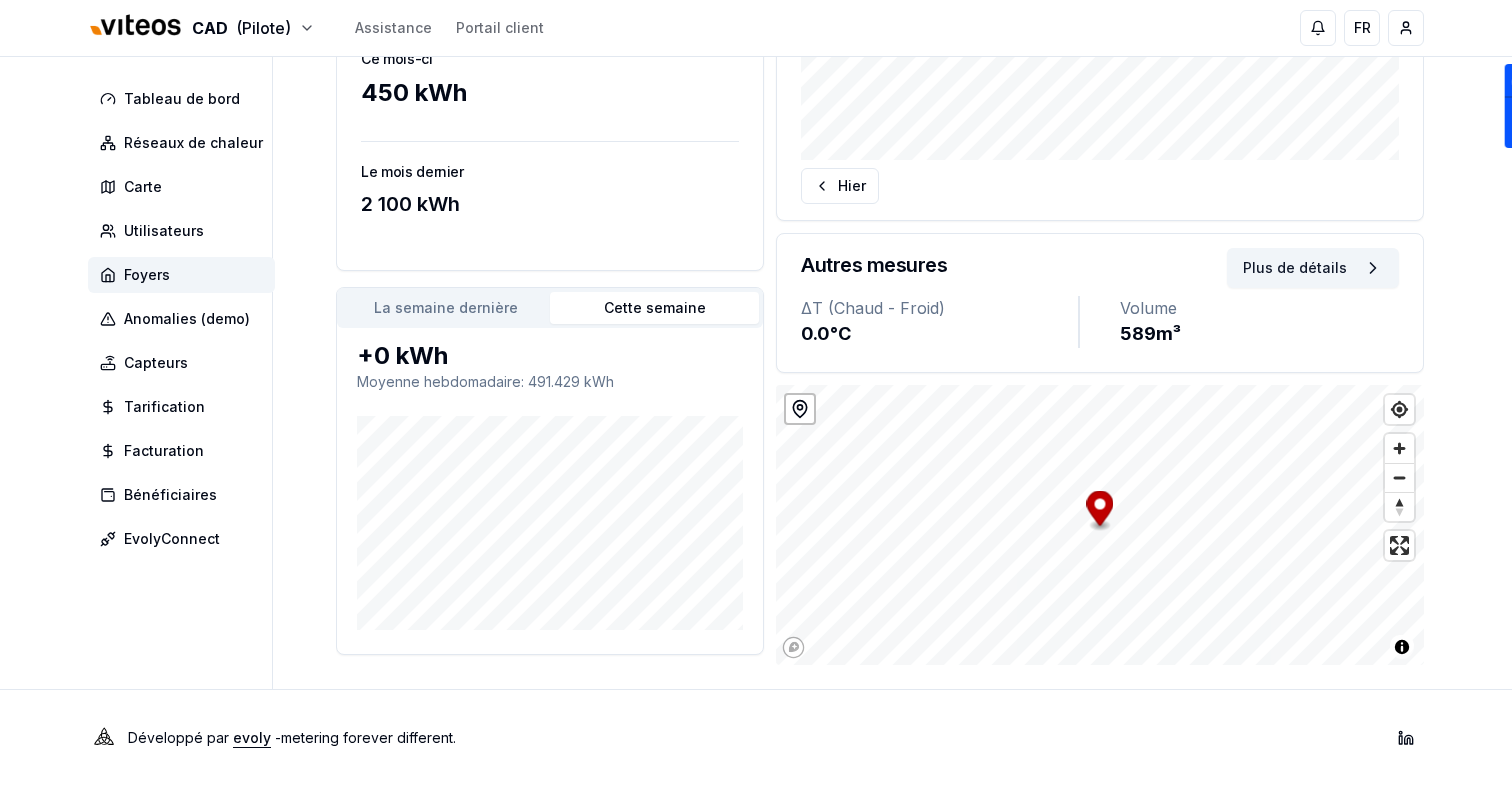 scroll, scrollTop: 0, scrollLeft: 0, axis: both 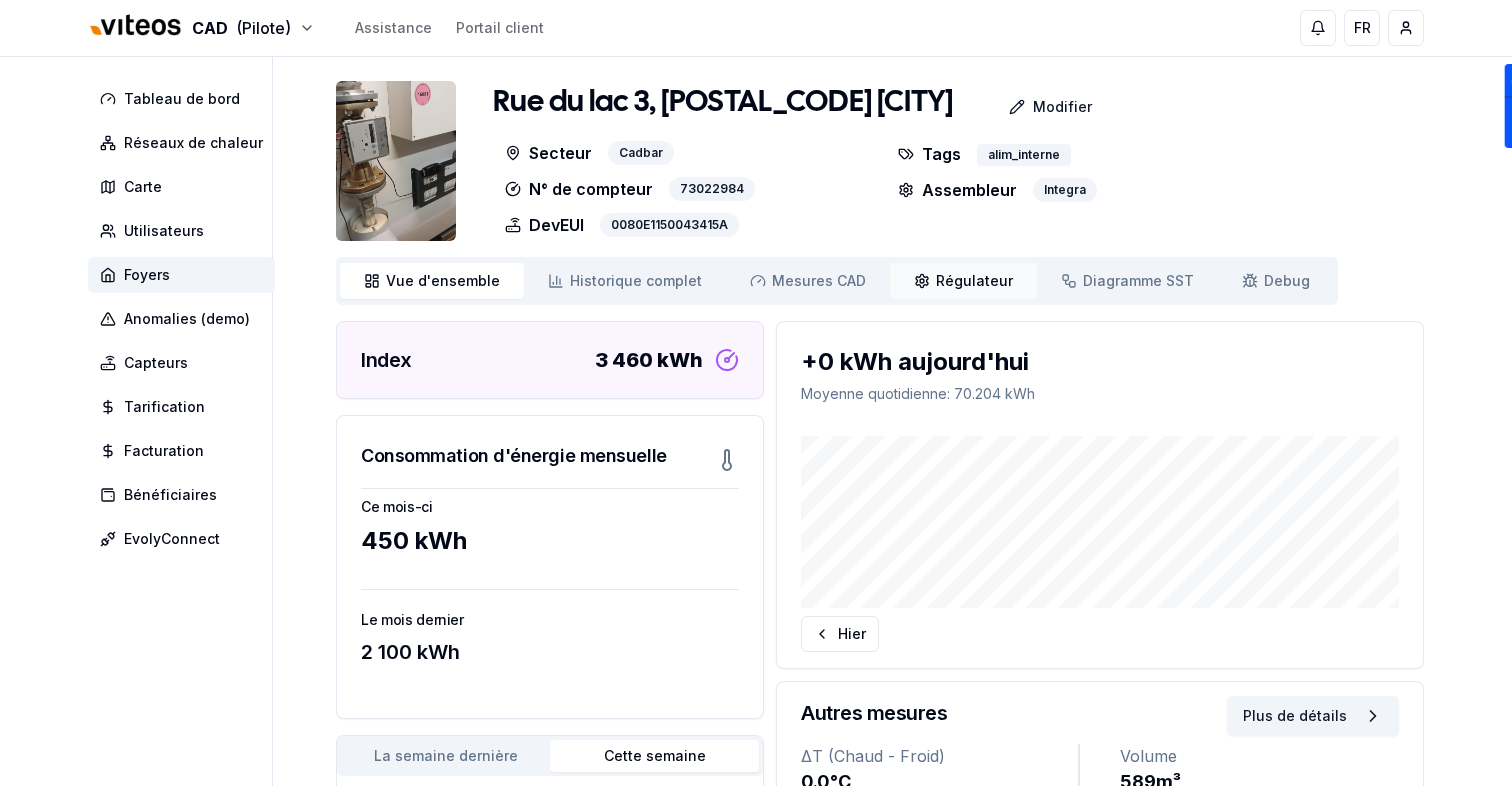 click on "Régulateur" at bounding box center [974, 281] 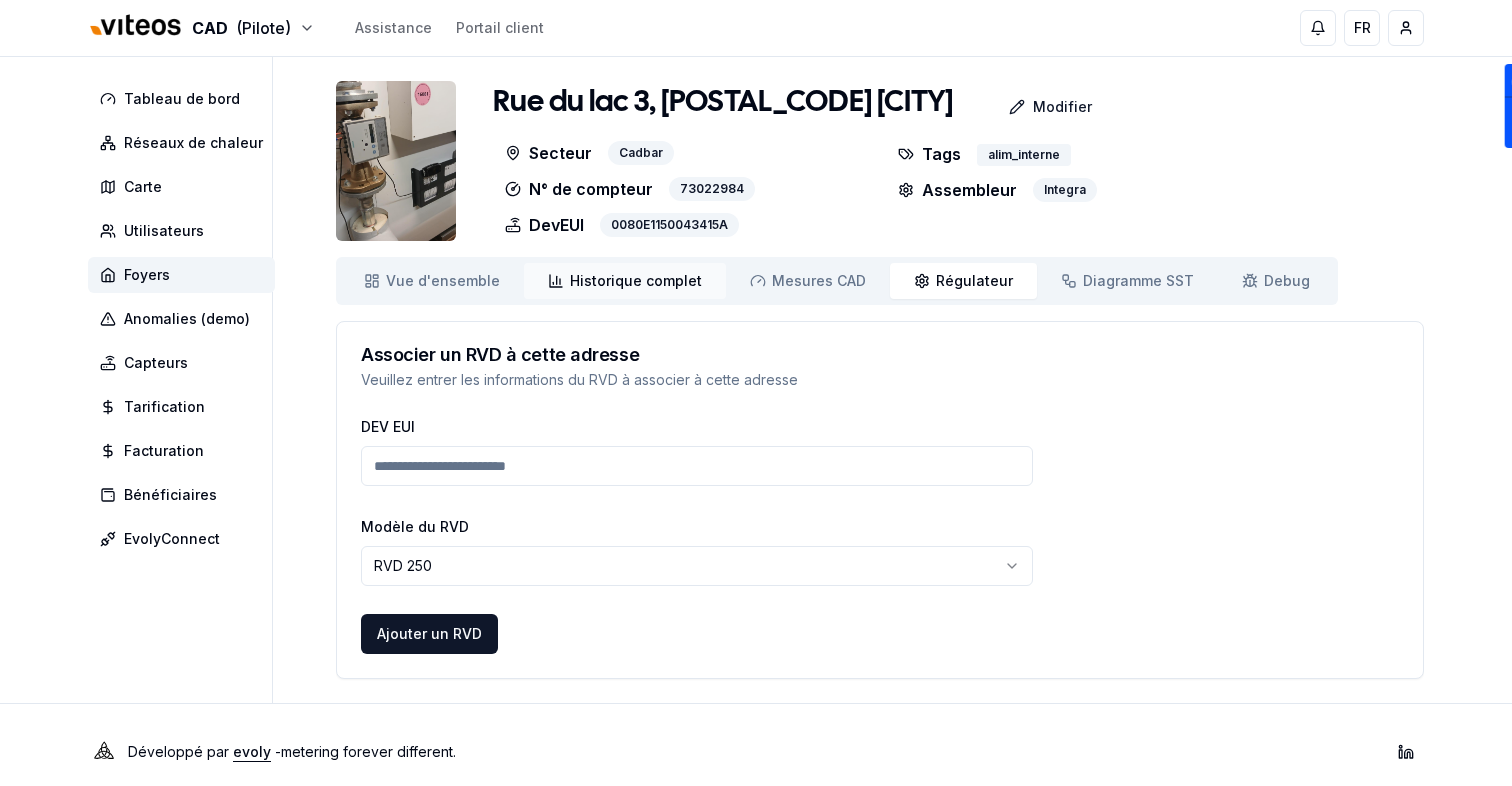 click on "Historique complet" at bounding box center [636, 281] 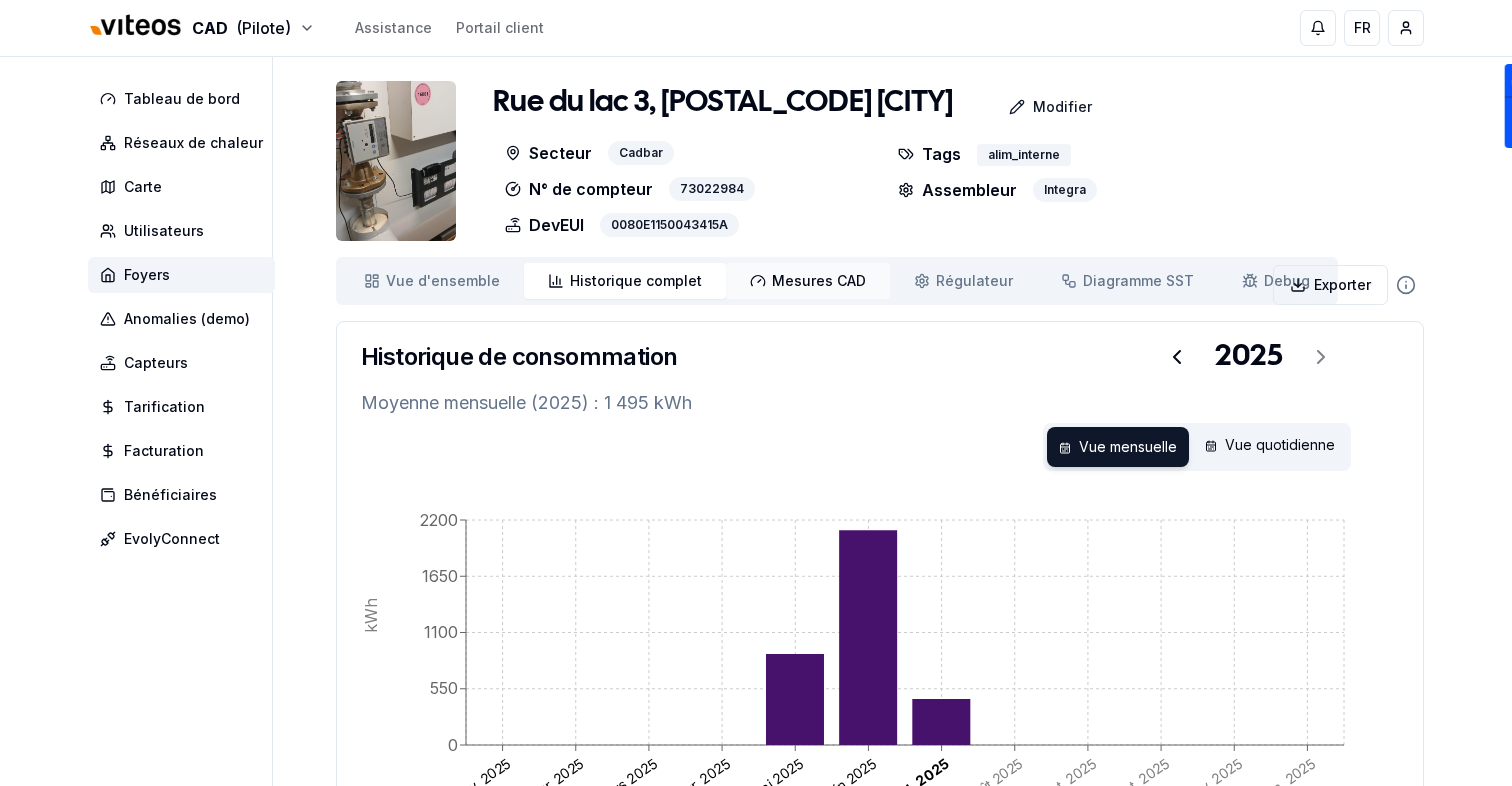 click on "Mesures CAD Mes. CAD" at bounding box center [808, 281] 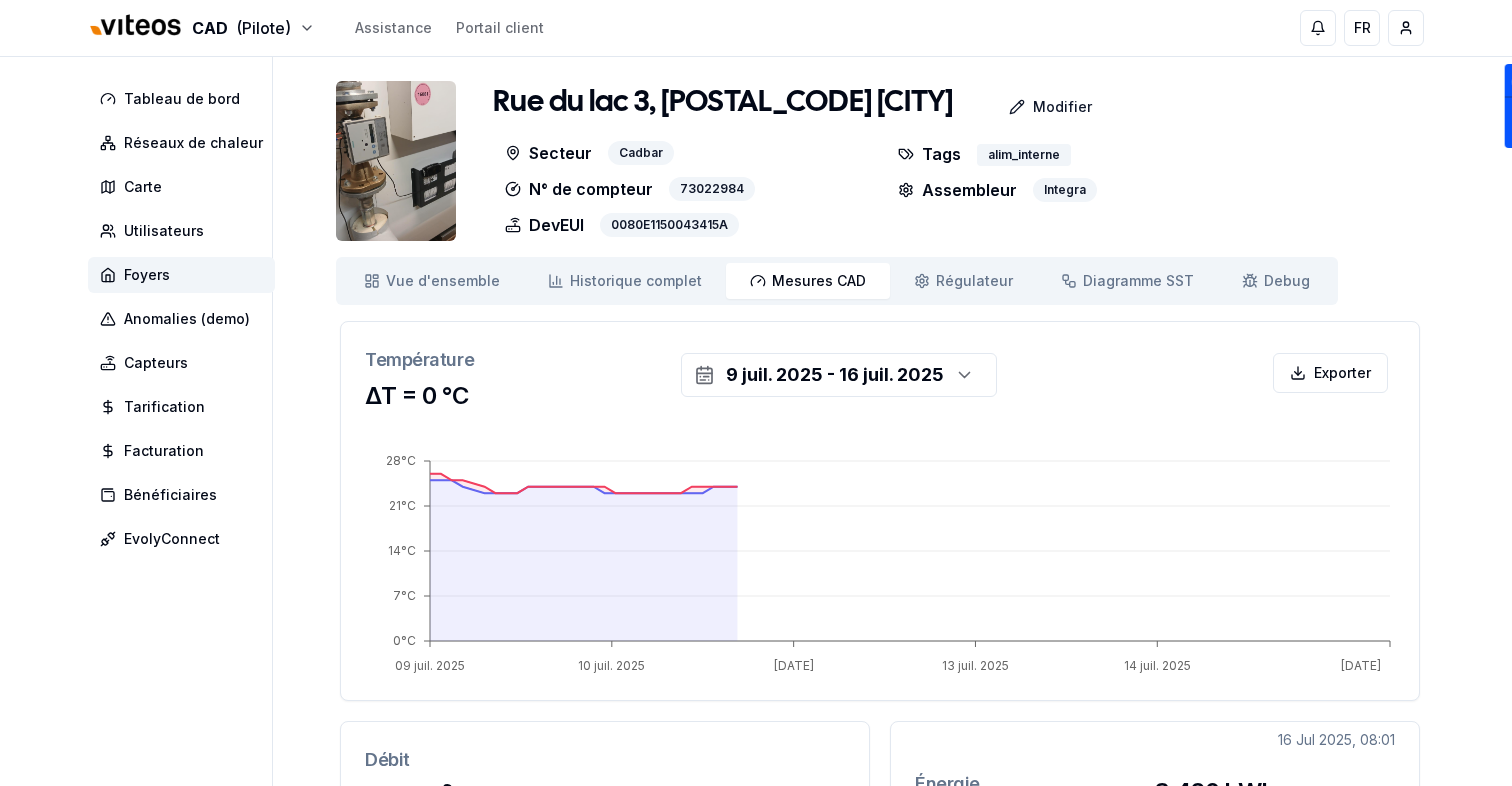 click on "Vue d'ensemble ensemble Historique complet Historique Mesures CAD Mes. CAD Régulateur Régulateur Diagramme SST Diagramme Debug Debug" at bounding box center (837, 281) 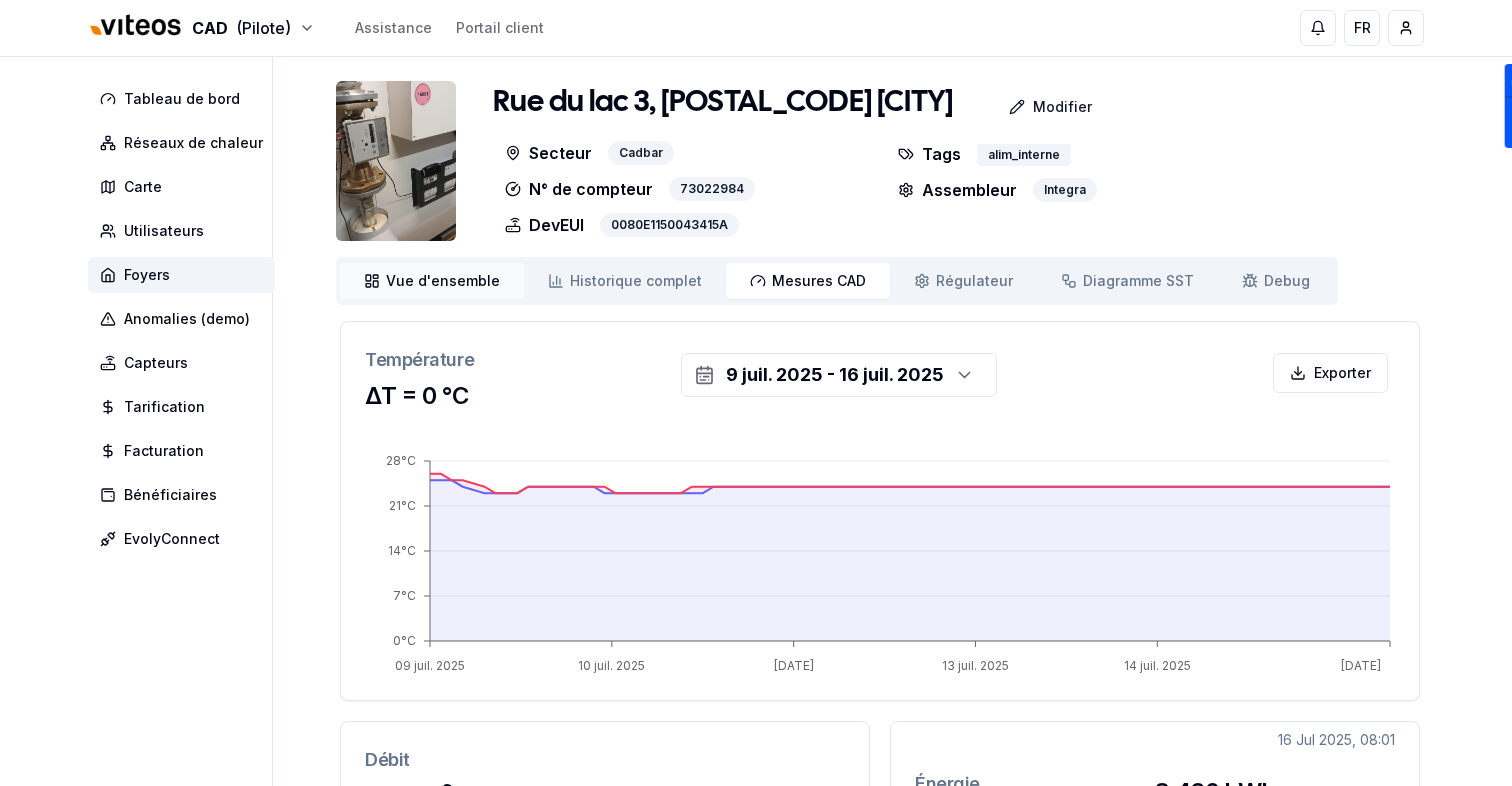 click on "Vue d'ensemble" at bounding box center [443, 281] 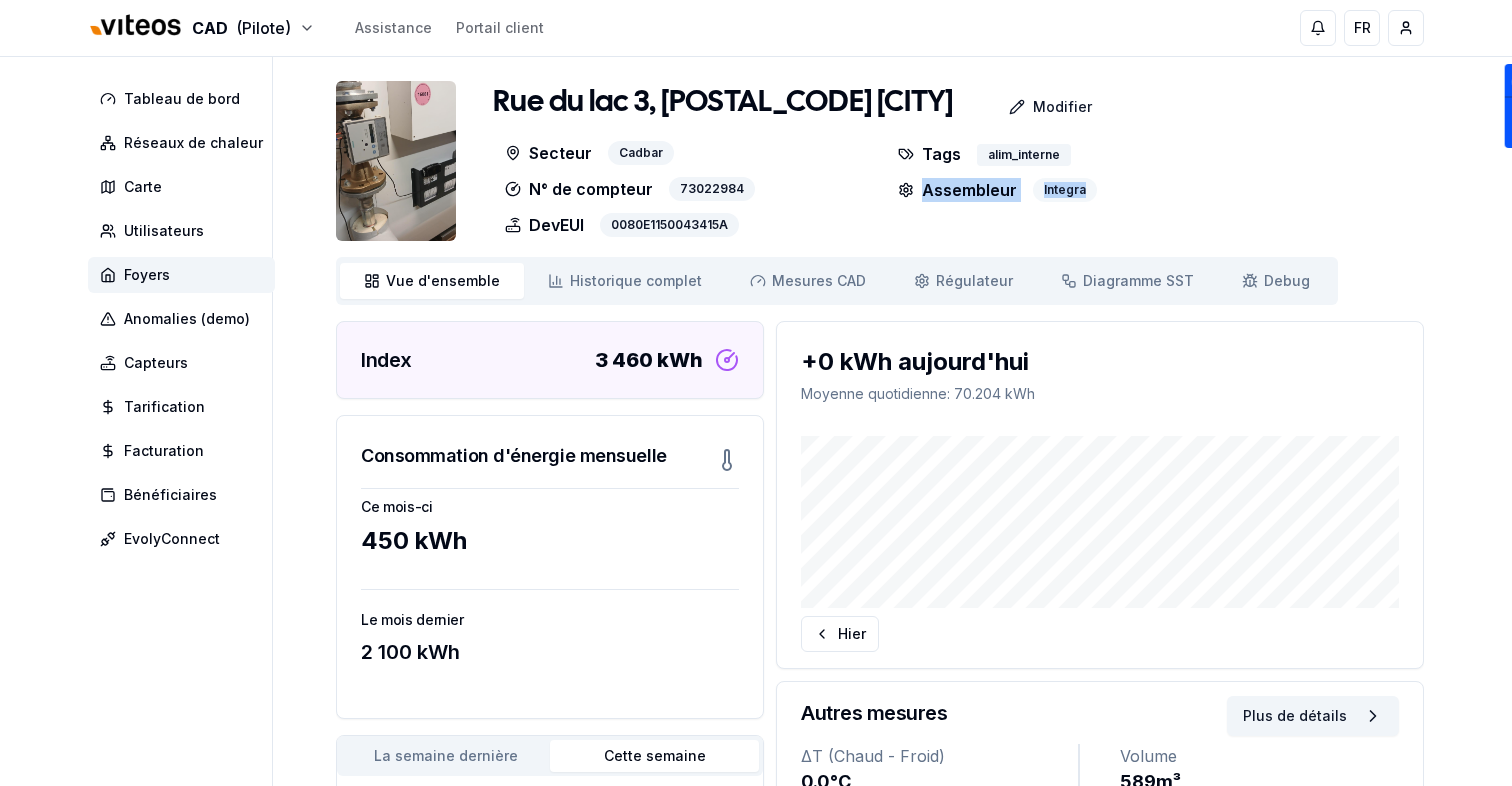 drag, startPoint x: 916, startPoint y: 199, endPoint x: 1036, endPoint y: 198, distance: 120.004166 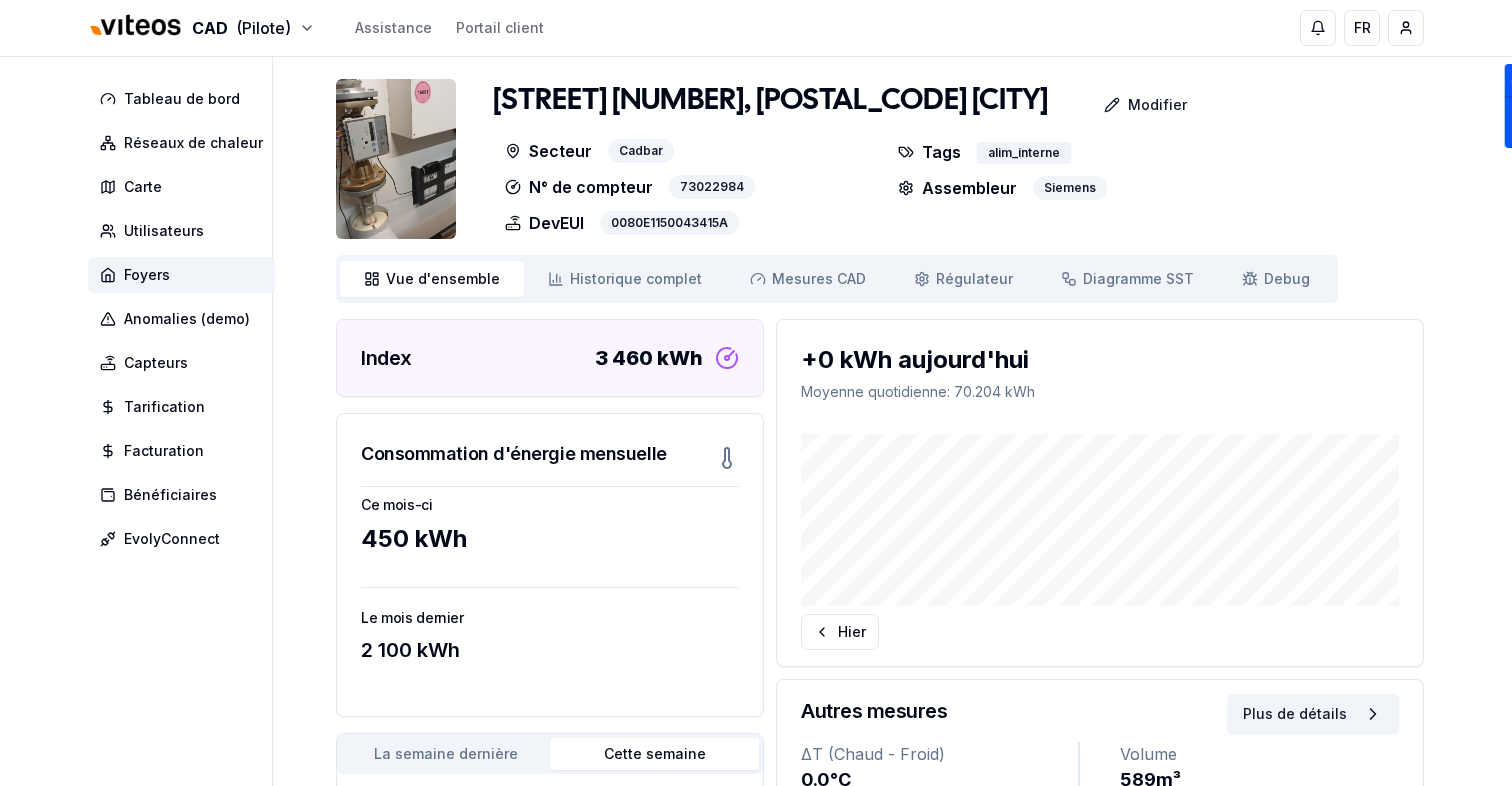 scroll, scrollTop: 0, scrollLeft: 0, axis: both 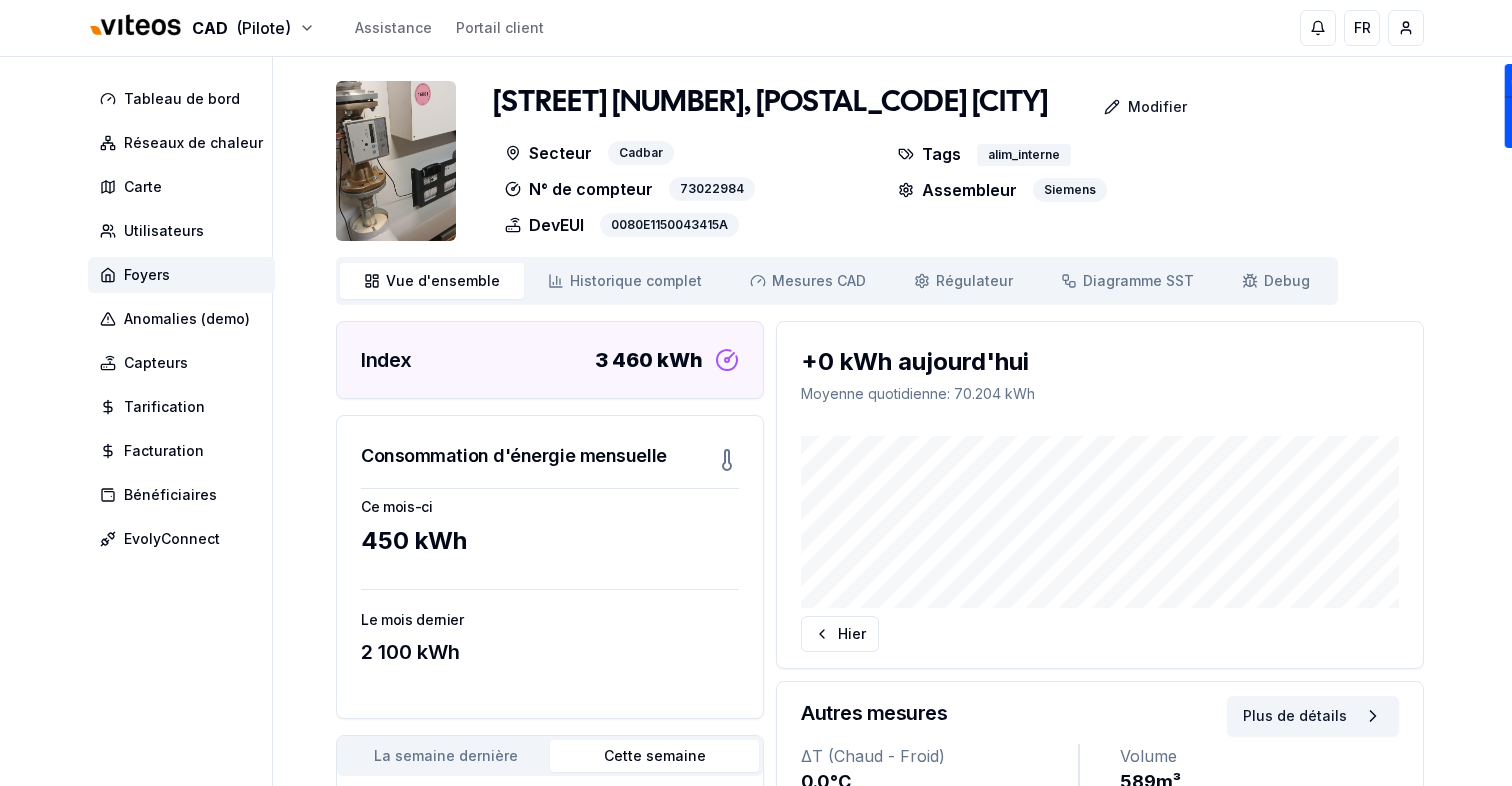 click on "Secteur Cadbar" at bounding box center [683, 153] 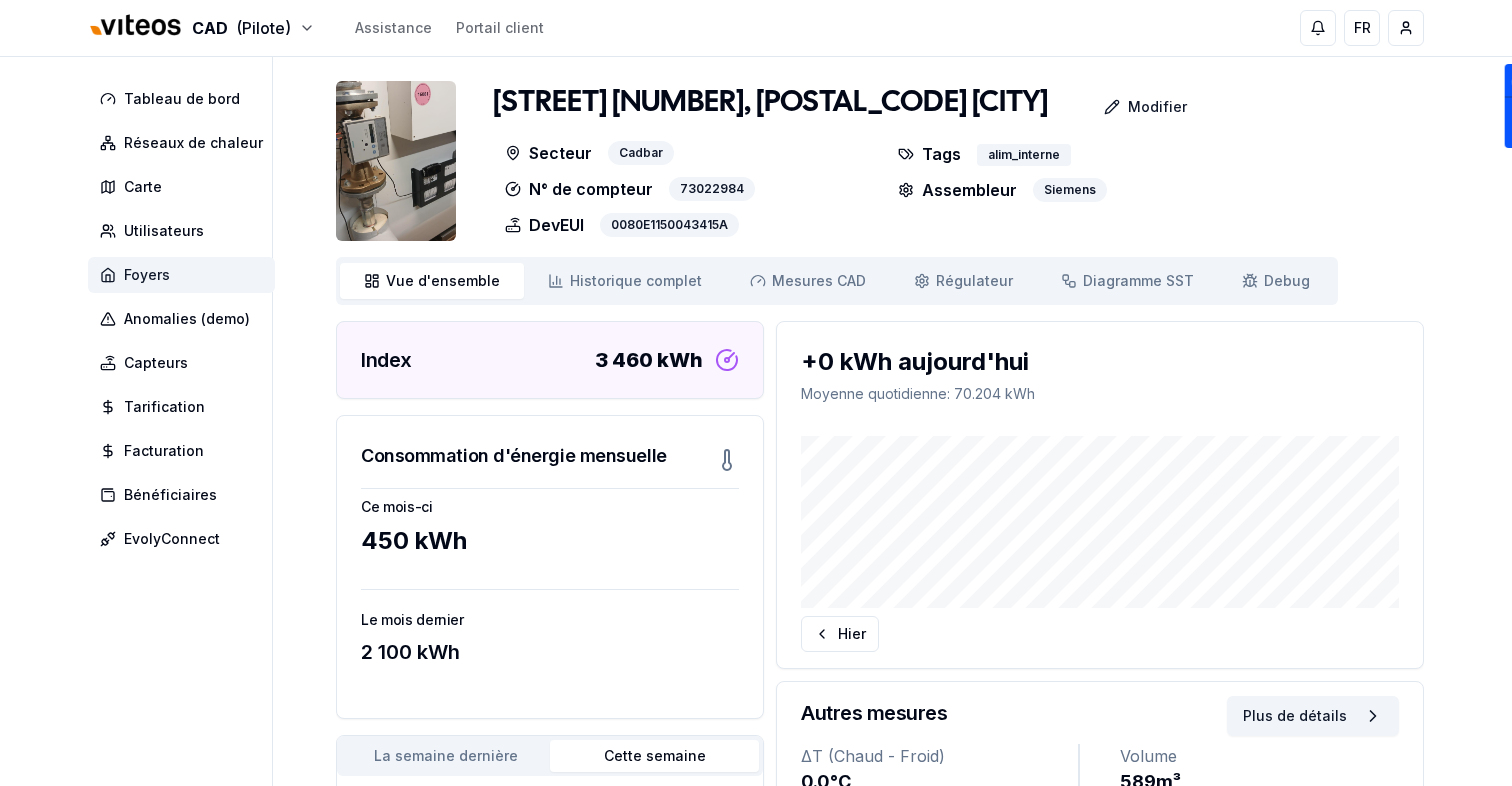 click on "Foyers" at bounding box center [181, 275] 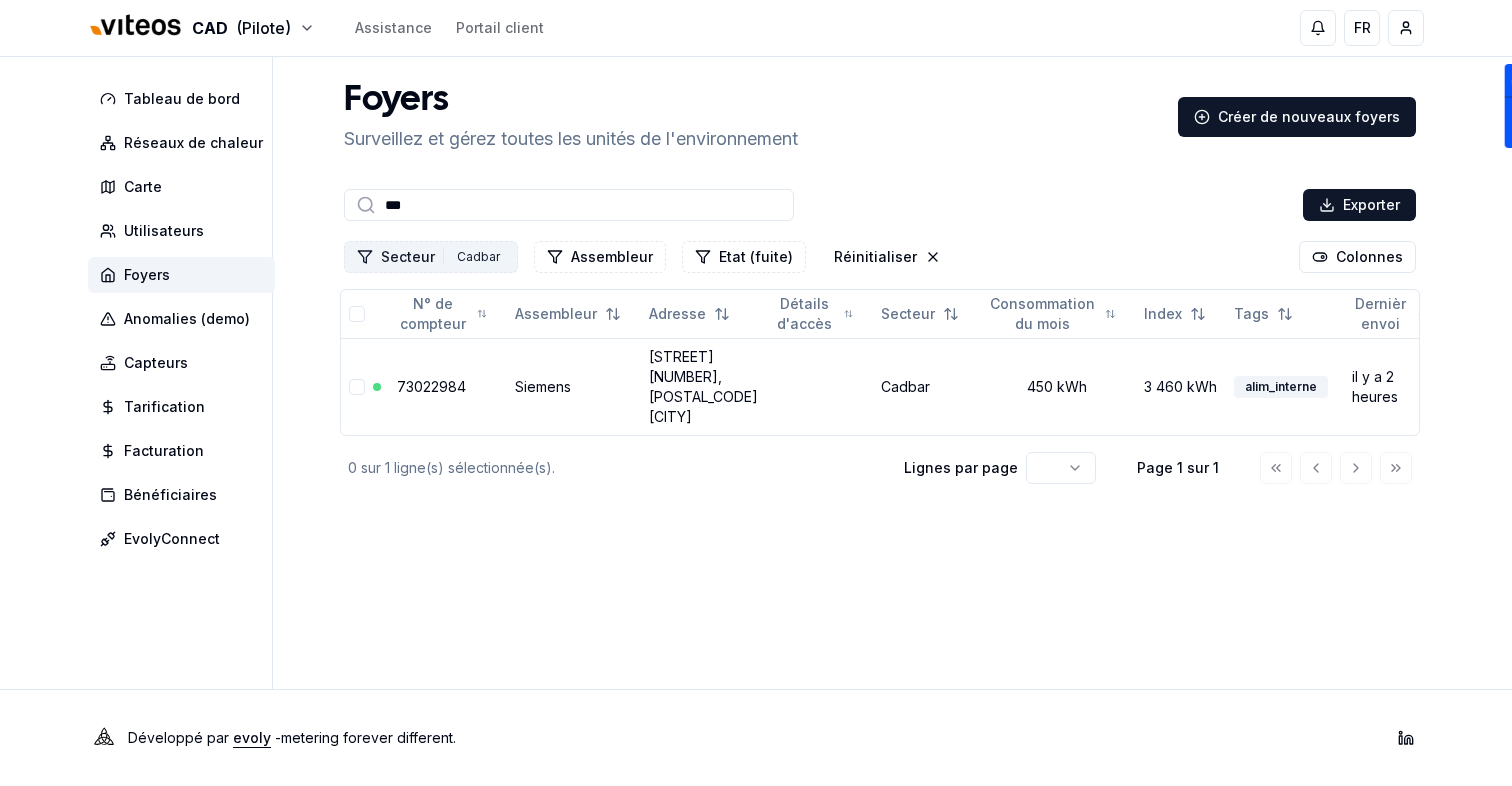 click on "Cadbar" at bounding box center [478, 257] 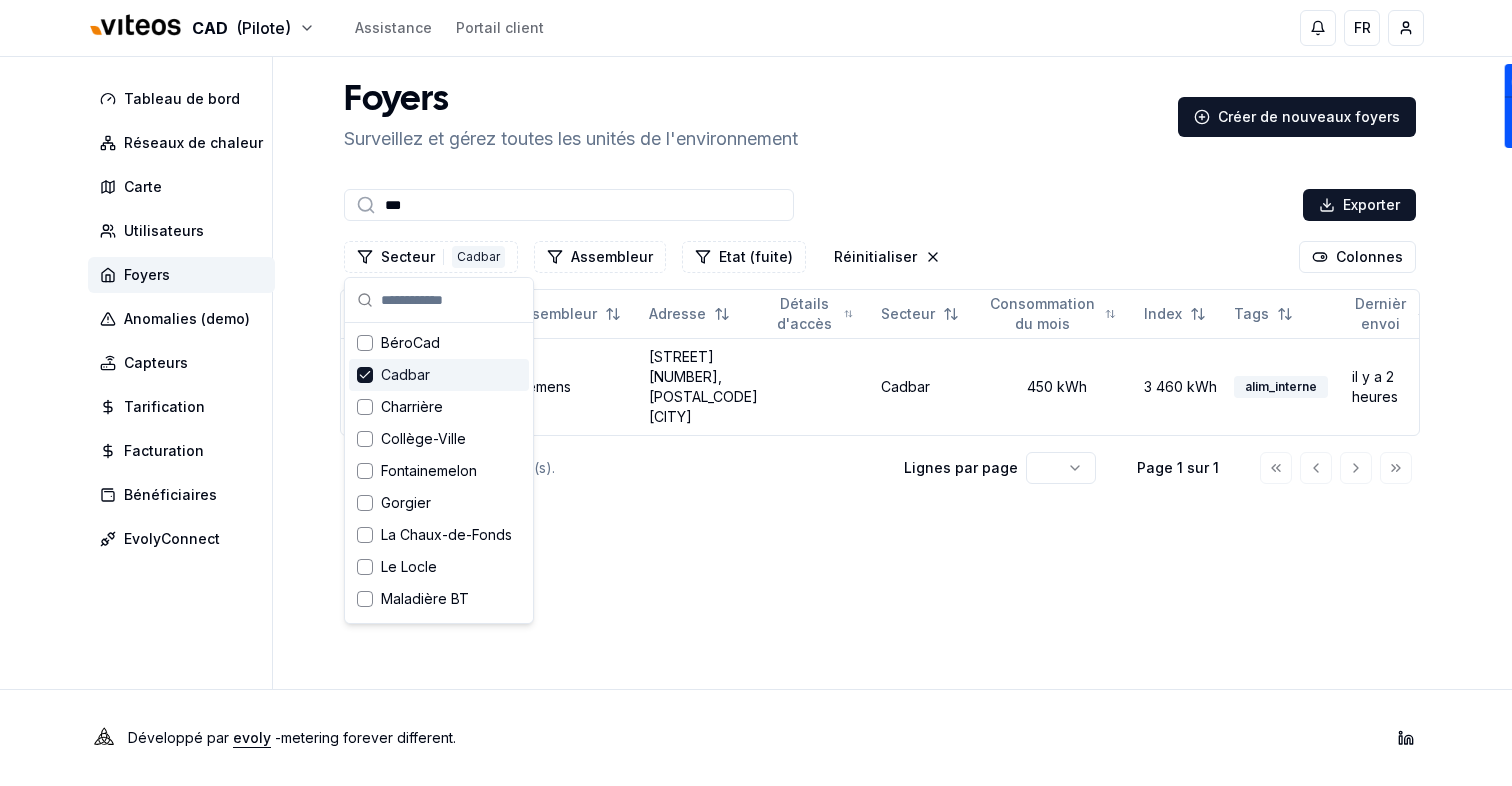 click on "Cadbar" at bounding box center (439, 375) 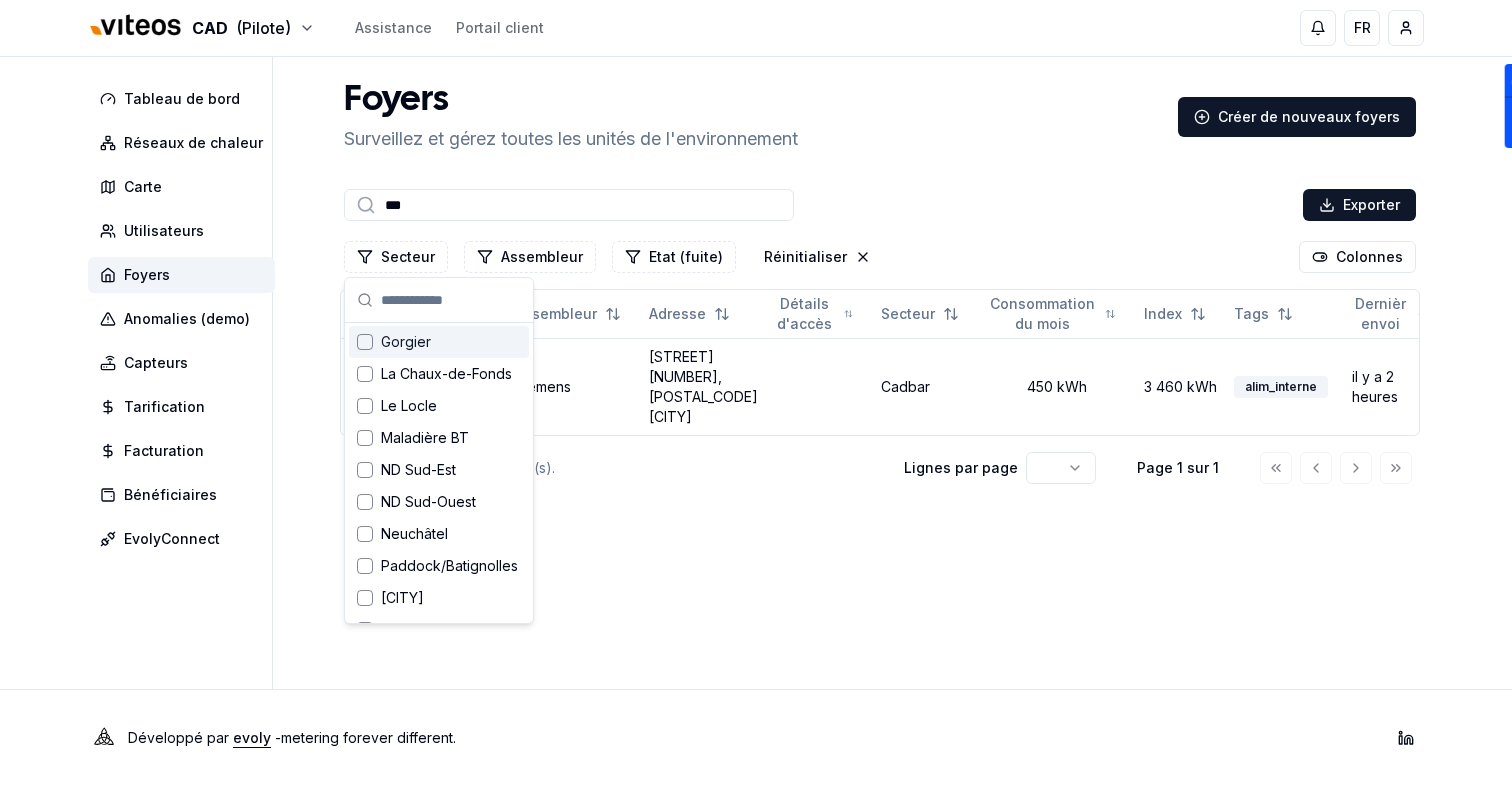 scroll, scrollTop: 0, scrollLeft: 0, axis: both 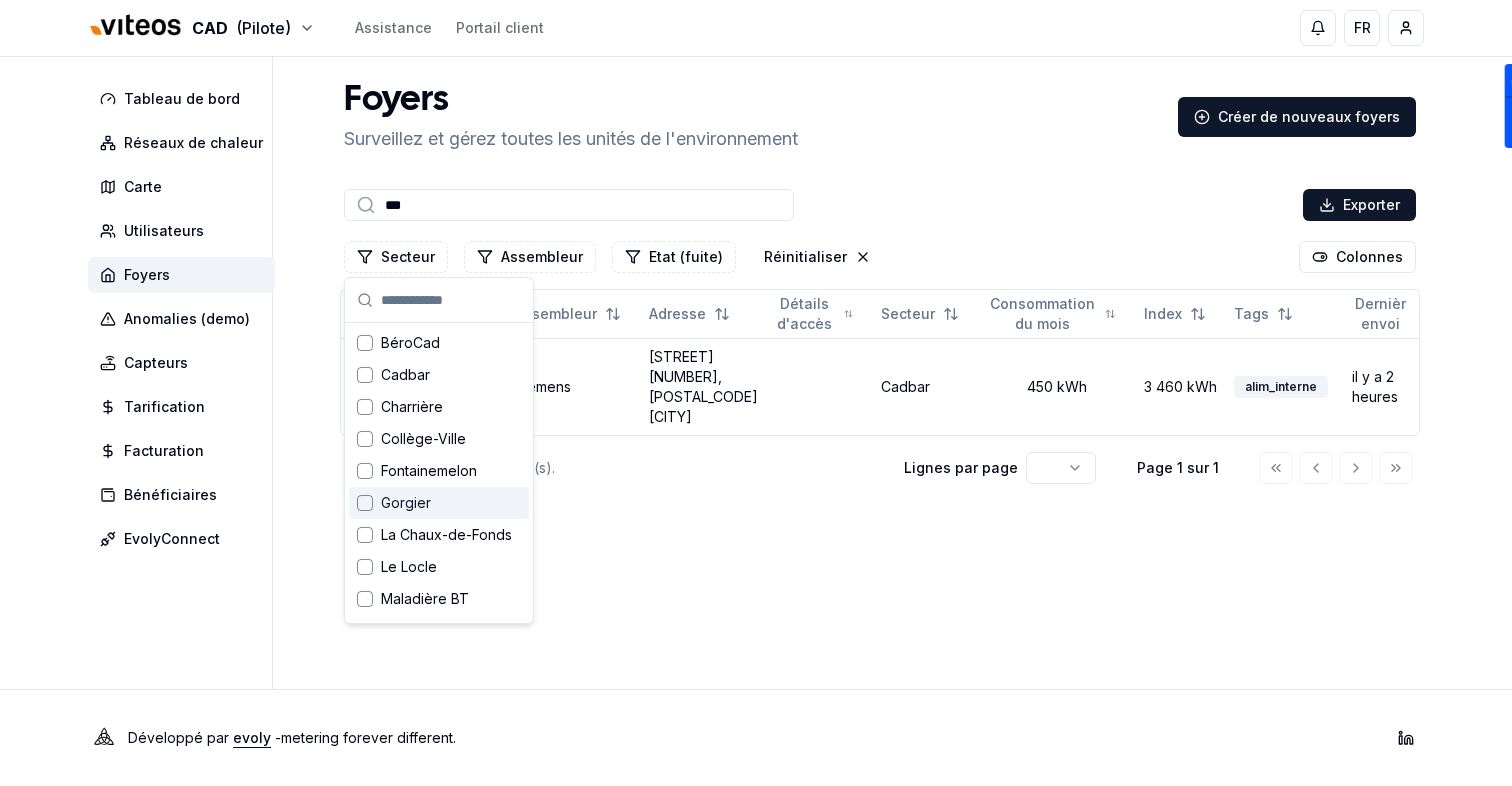 click on "Foyers Surveillez et gérez toutes les unités de l'environnement Créer de nouveaux foyers *** Exporter Secteur Assembleur Etat (fuite) Réinitialiser Colonnes N° de compteur Assembleur Adresse Détails d'accès Secteur Consommation du mois Index Tags Dernièr envoi DevEUI 73022984 Siemens Rue du lac 3, 2034 Peseux Cadbar 450 kWh 3 460 kWh alim_interne il y a 2 heures 43415A show Éditer 0 sur 1 ligne(s) sélectionnée(s). Lignes par page Page 1 sur 1" at bounding box center [880, 373] 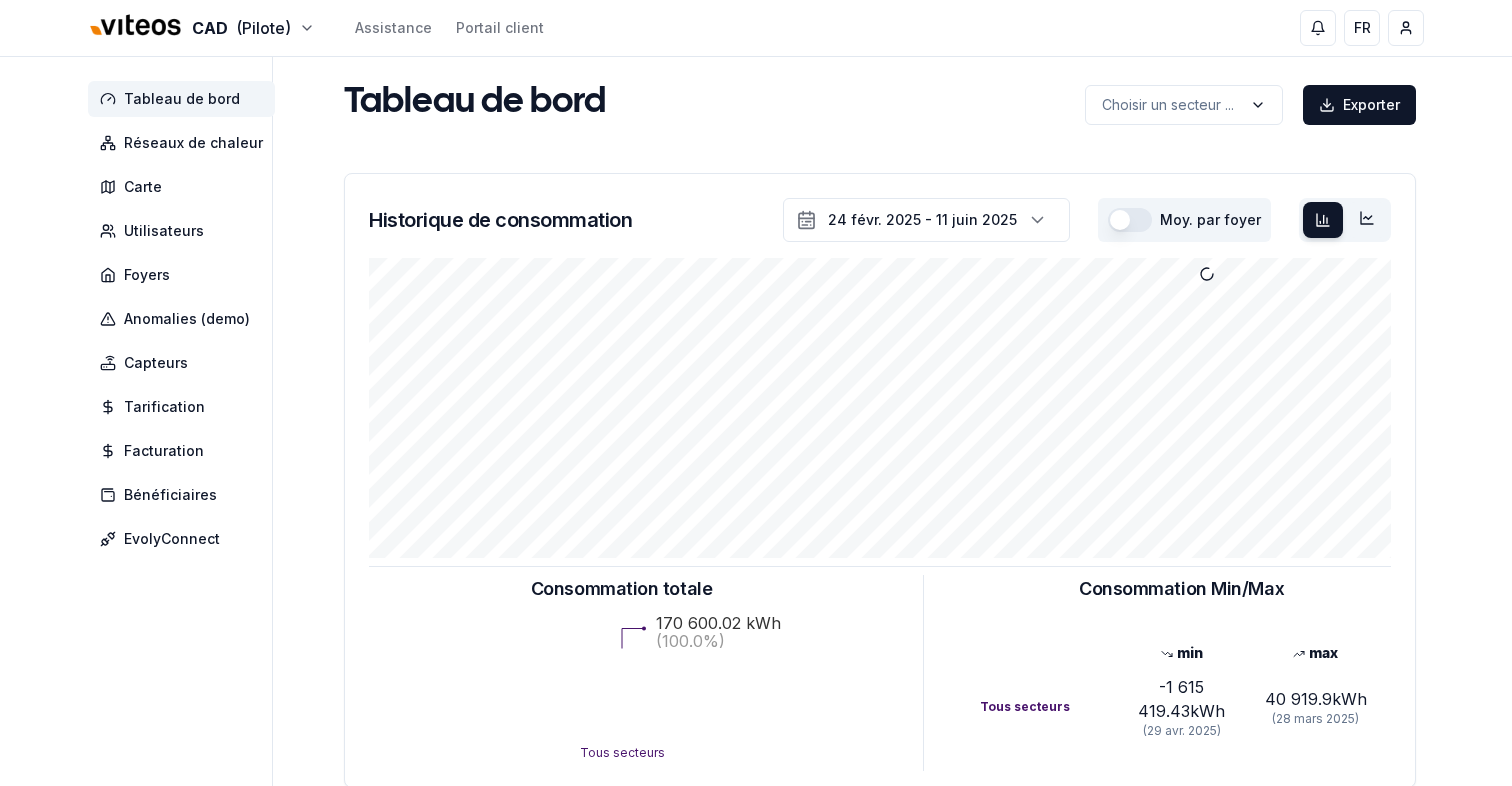 scroll, scrollTop: 0, scrollLeft: 0, axis: both 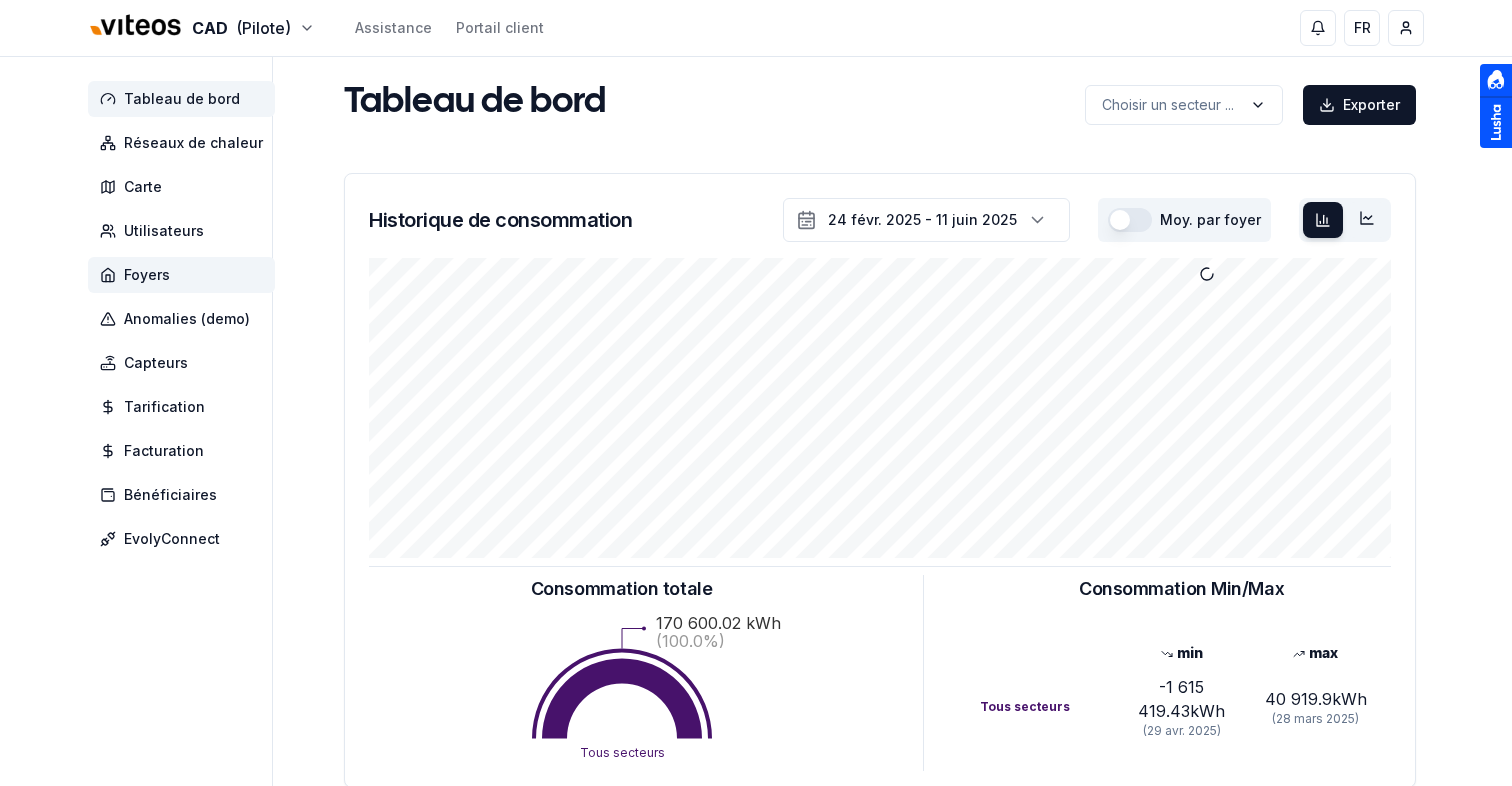 click on "Foyers" at bounding box center [181, 275] 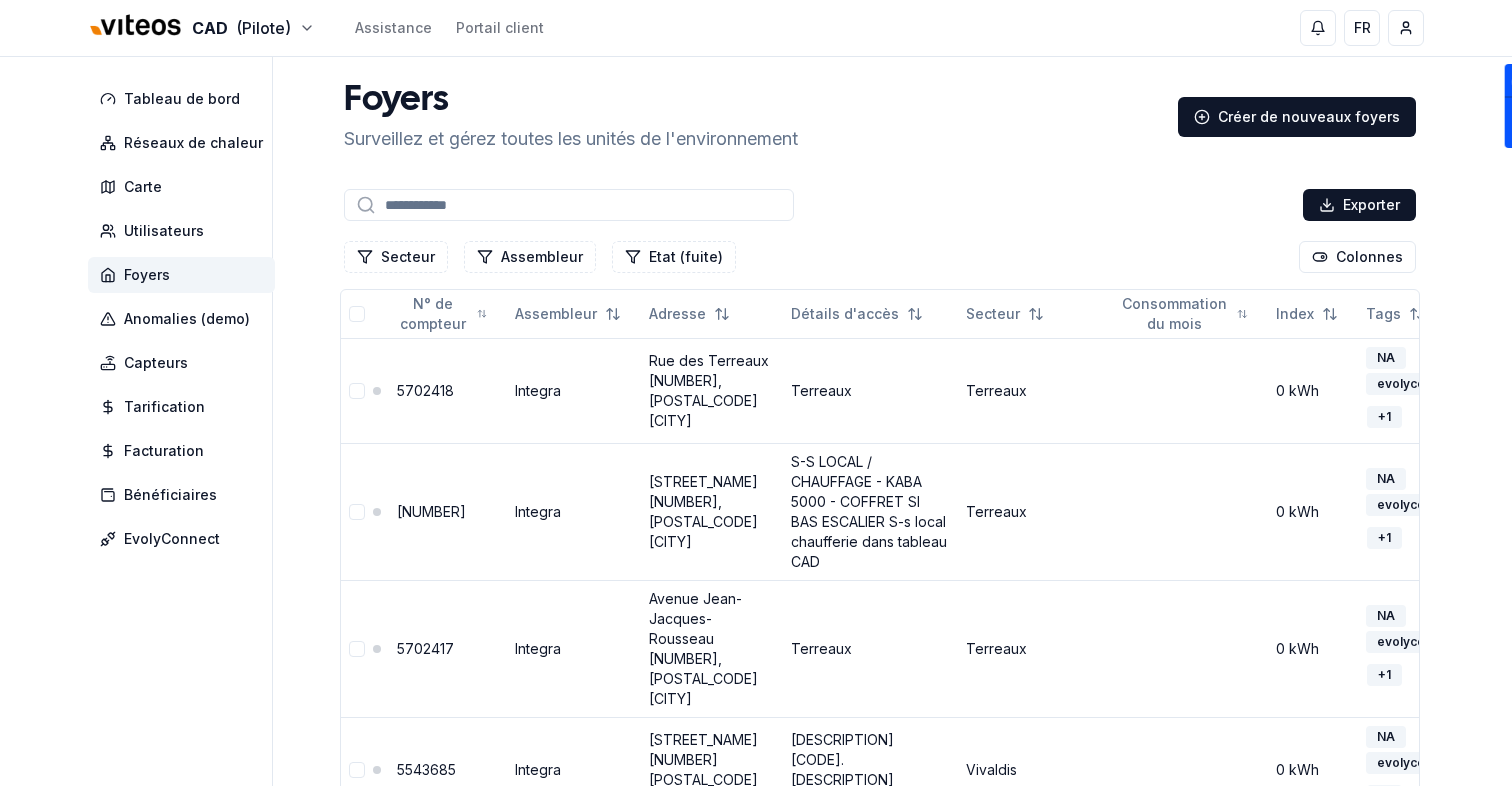 click at bounding box center (569, 205) 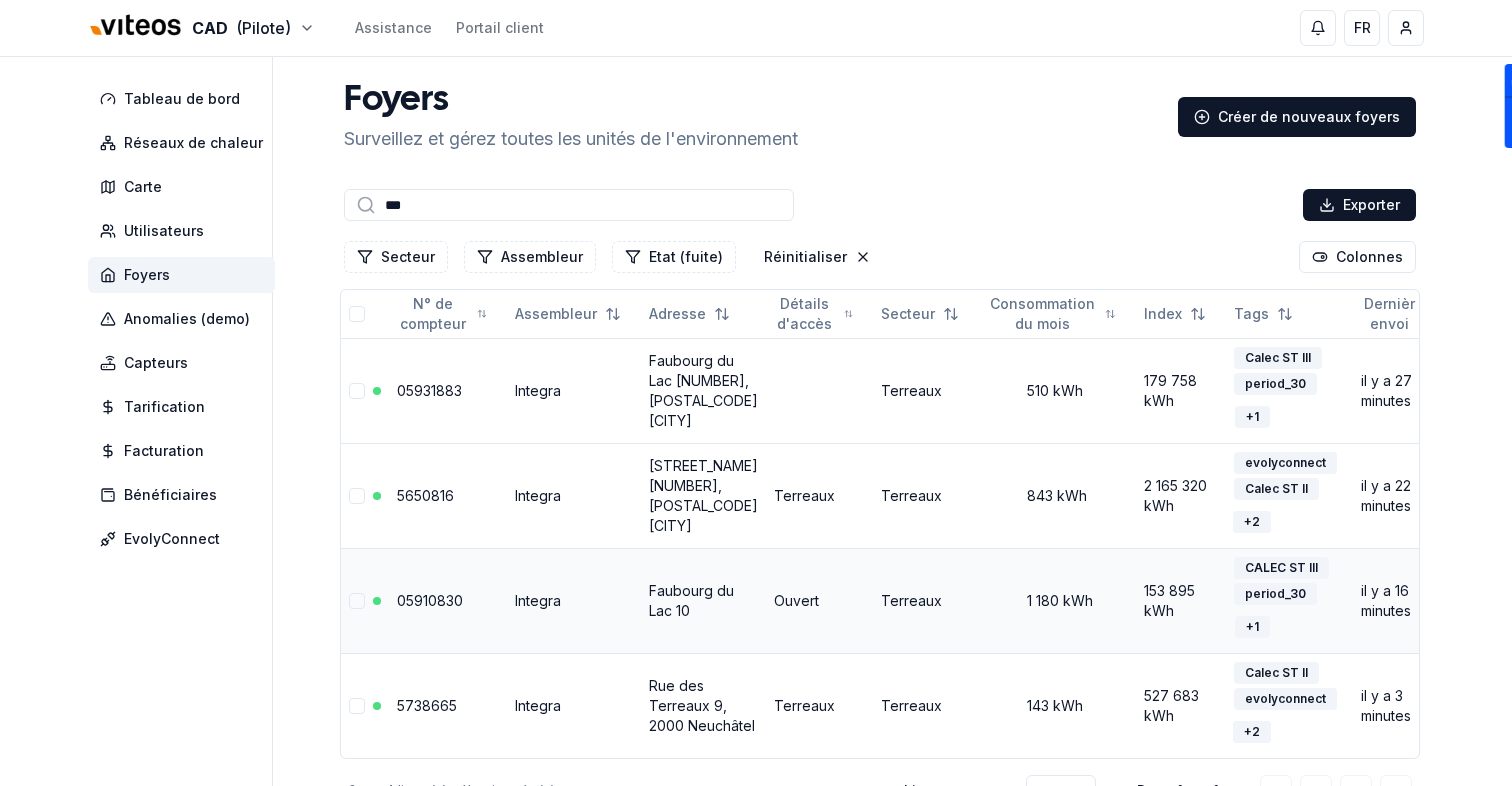 scroll, scrollTop: 145, scrollLeft: 0, axis: vertical 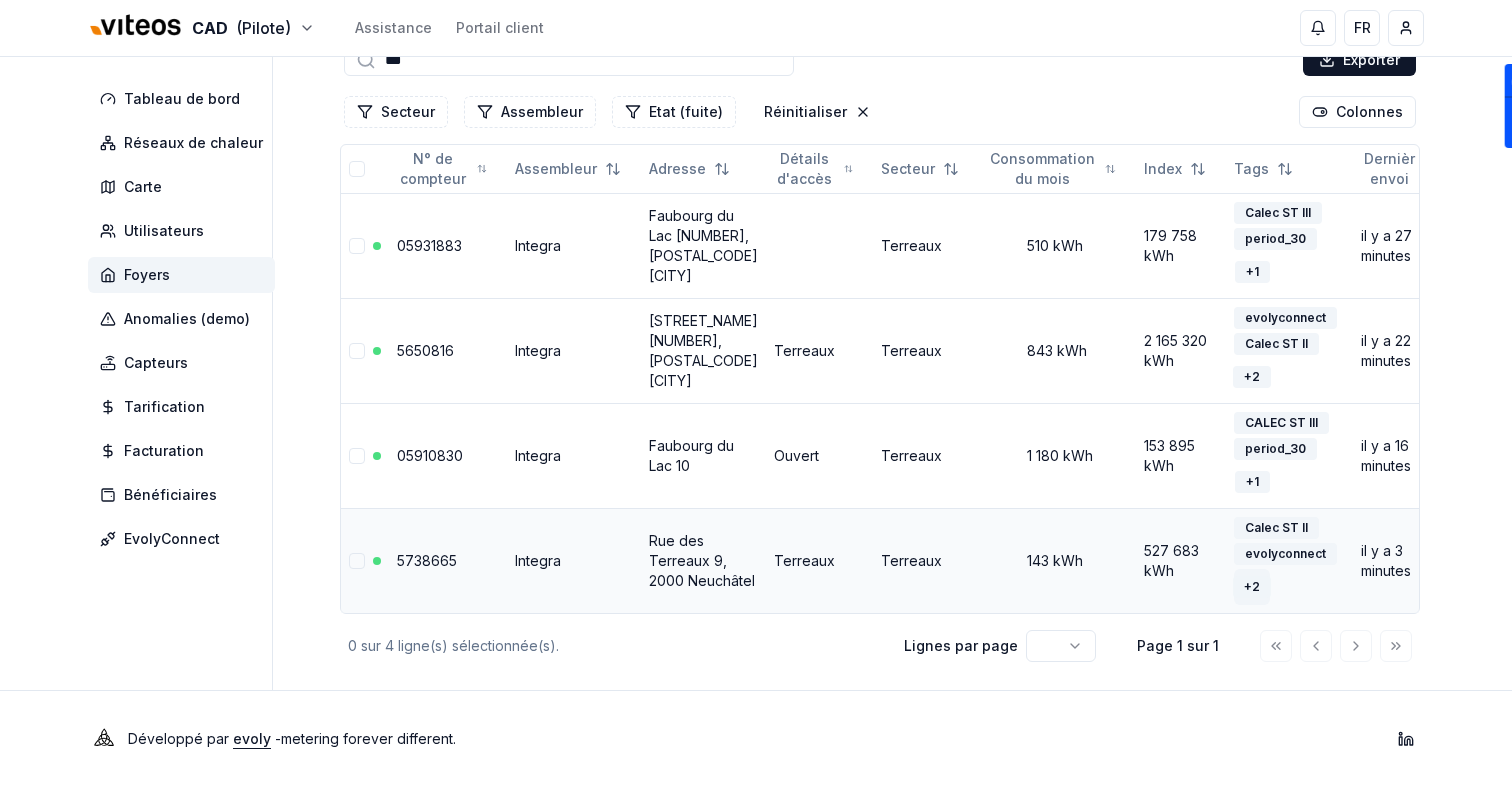 type on "***" 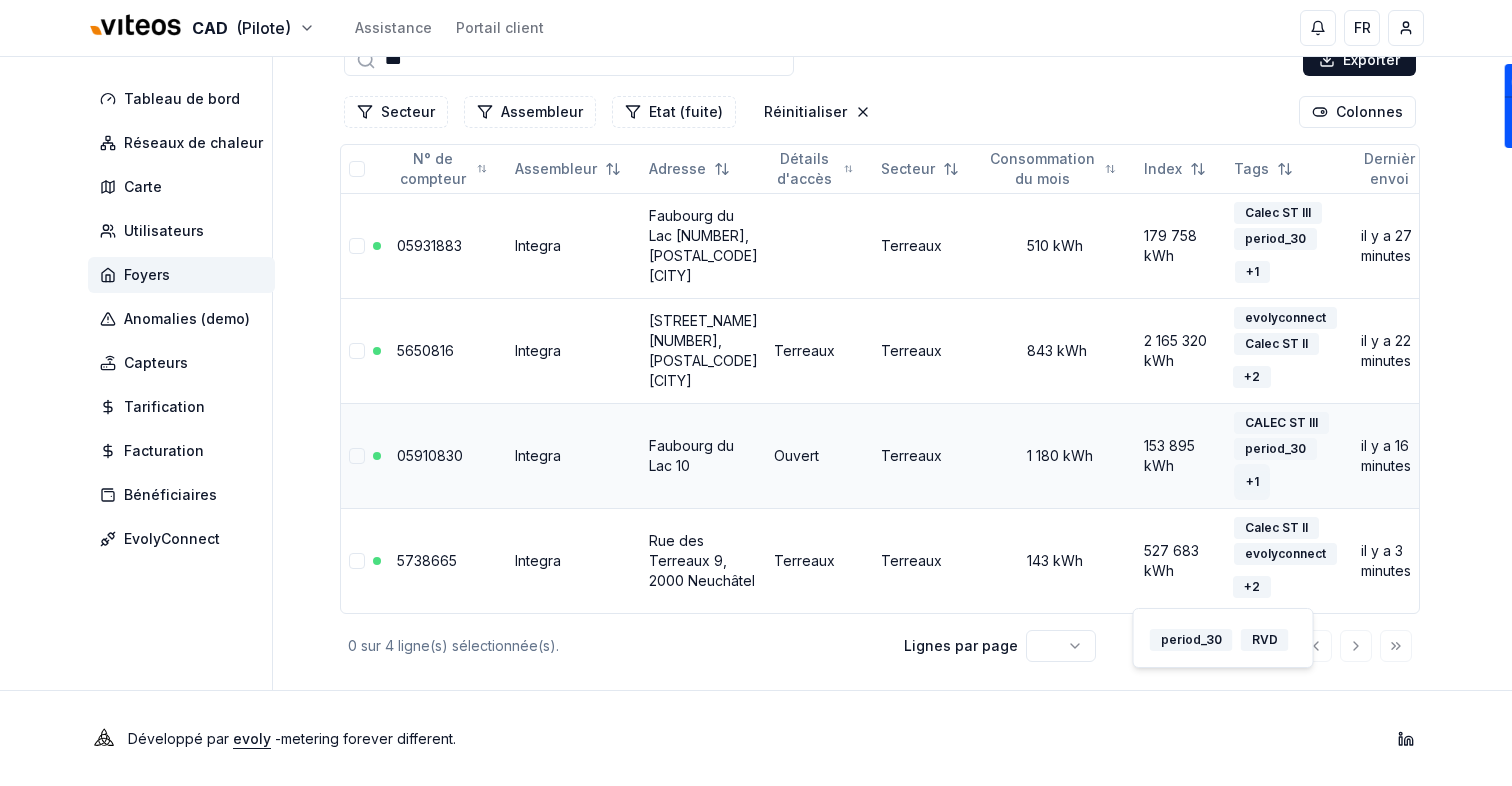 click on "+ 1" at bounding box center [1252, 482] 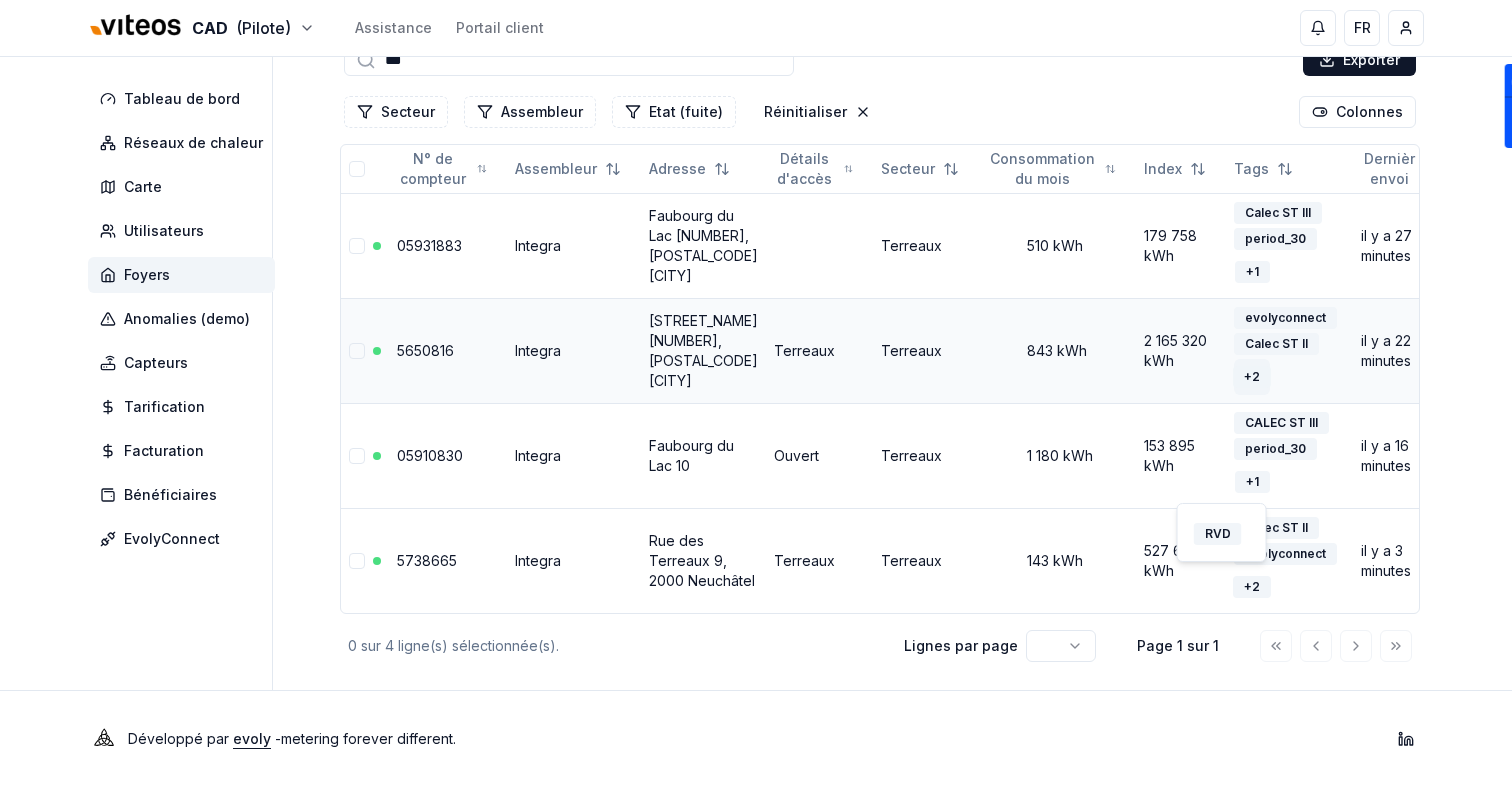 click on "+ 2" at bounding box center [1252, 377] 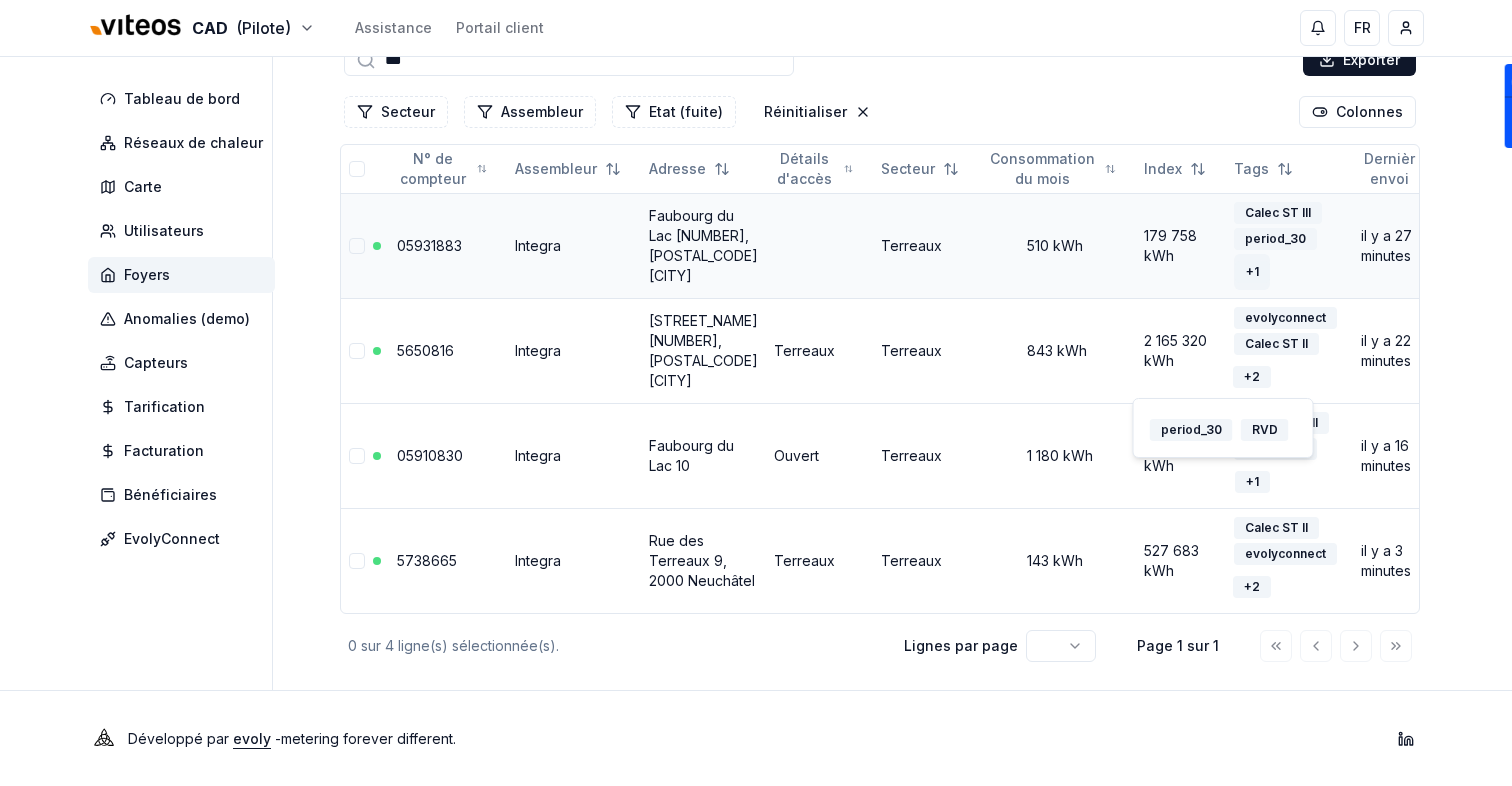 click on "+ 1" at bounding box center (1252, 272) 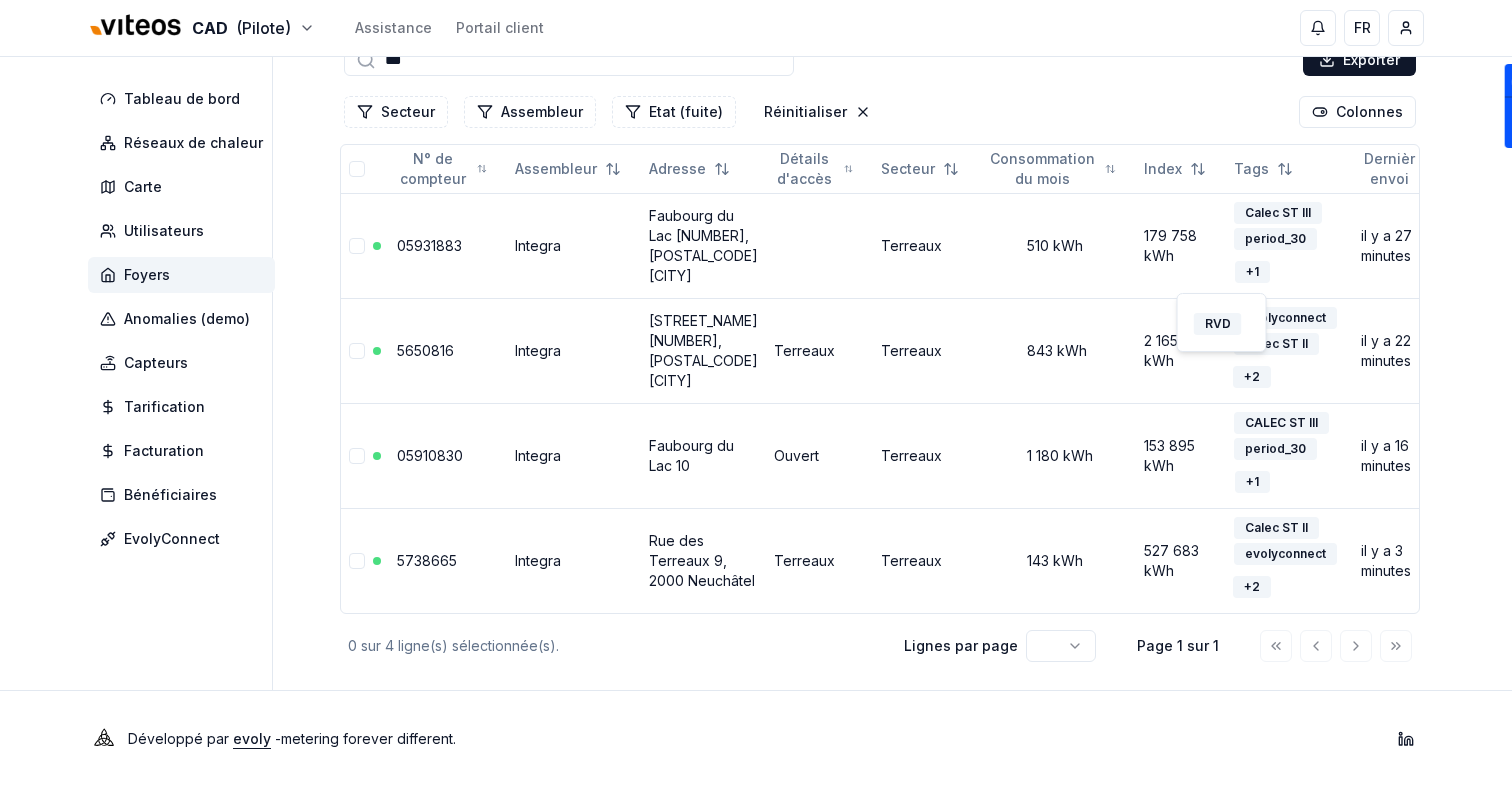 click on "[ORGANIZATION] [STREET_NAME] [NUMBER], [POSTAL_CODE] [CITY] [STREET_NAME] [STREET_NAME] [POSTAL_CODE] [NUMBER] [POSTAL_CODE] [NUMBER] [POSTAL_CODE] [NUMBER] [DATE] [TIME] [IDENTIFIER] show Éditer [IDENTIFIER] [ORGANIZATION] [STREET_NAME] [NUMBER], [POSTAL_CODE] [CITY] [STREET_NAME] [STREET_NAME] [POSTAL_CODE] [NUMBER] [POSTAL_CODE] [NUMBER] [ORGANIZATION] [DATE] [TIME] [IDENTIFIER] show Éditer [IDENTIFIER] [ORGANIZATION] [STREET_NAME] [NUMBER] [STATUS] [STREET_NAME] [STREET_NAME] [POSTAL_CODE] [NUMBER] [POSTAL_CODE] [NUMBER] [ORGANIZATION] [DATE] [TIME] [IDENTIFIER] show Éditer [IDENTIFIER] [ORGANIZATION] [STREET_NAME] [NUMBER], [POSTAL_CODE] [CITY] [STREET_NAME] [STREET_NAME] [POSTAL_CODE] [NUMBER] [POSTAL_CODE] [NUMBER] [ORGANIZATION] [ORGANIZATION]" at bounding box center (756, 321) 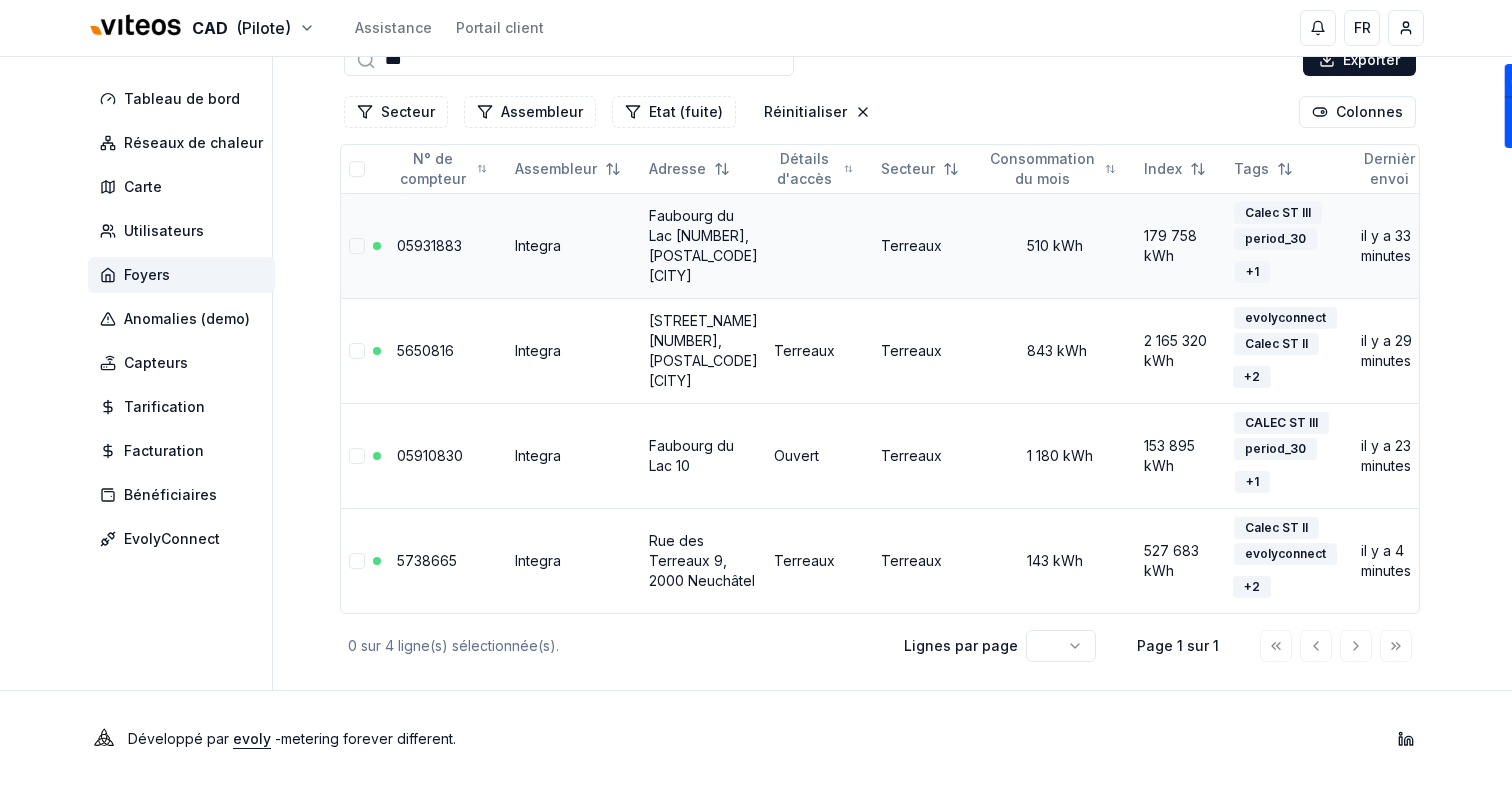 scroll, scrollTop: 0, scrollLeft: 0, axis: both 